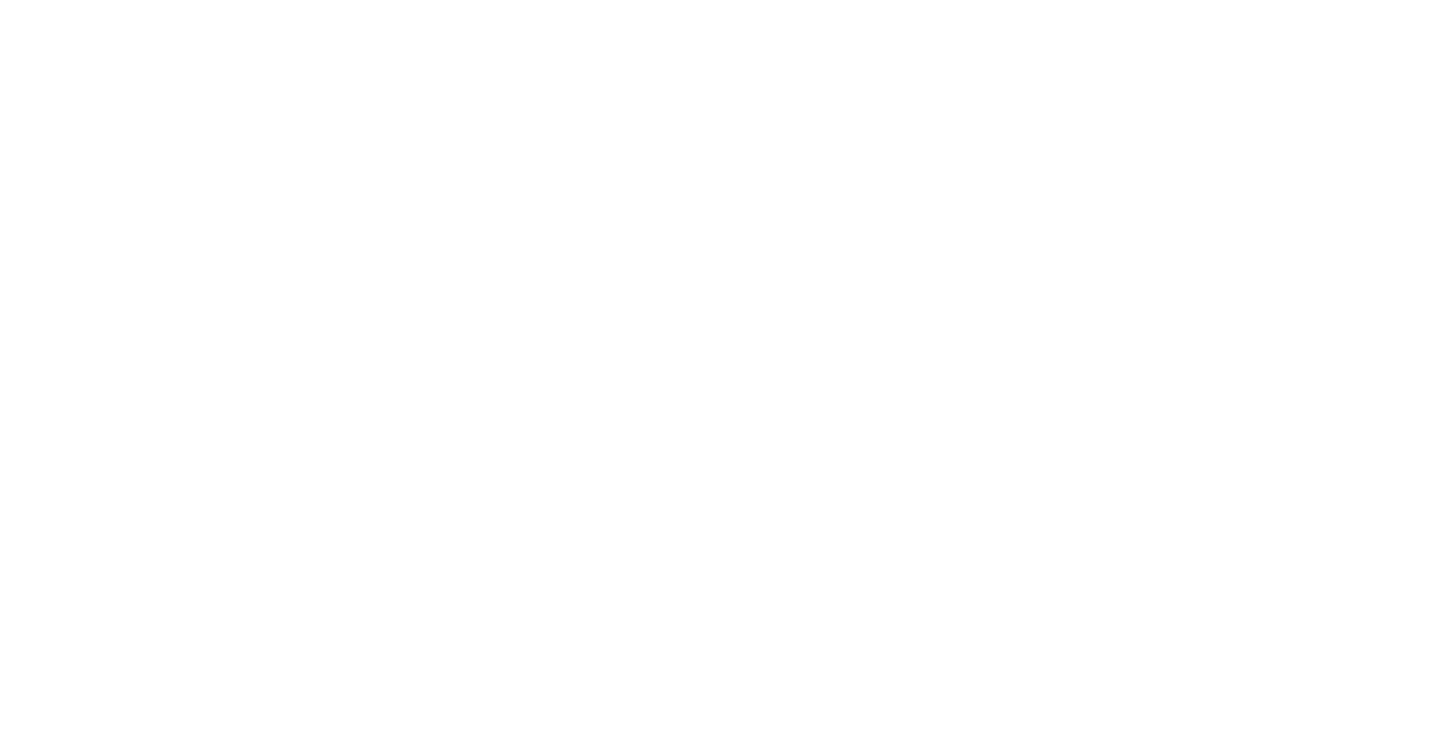 scroll, scrollTop: 0, scrollLeft: 0, axis: both 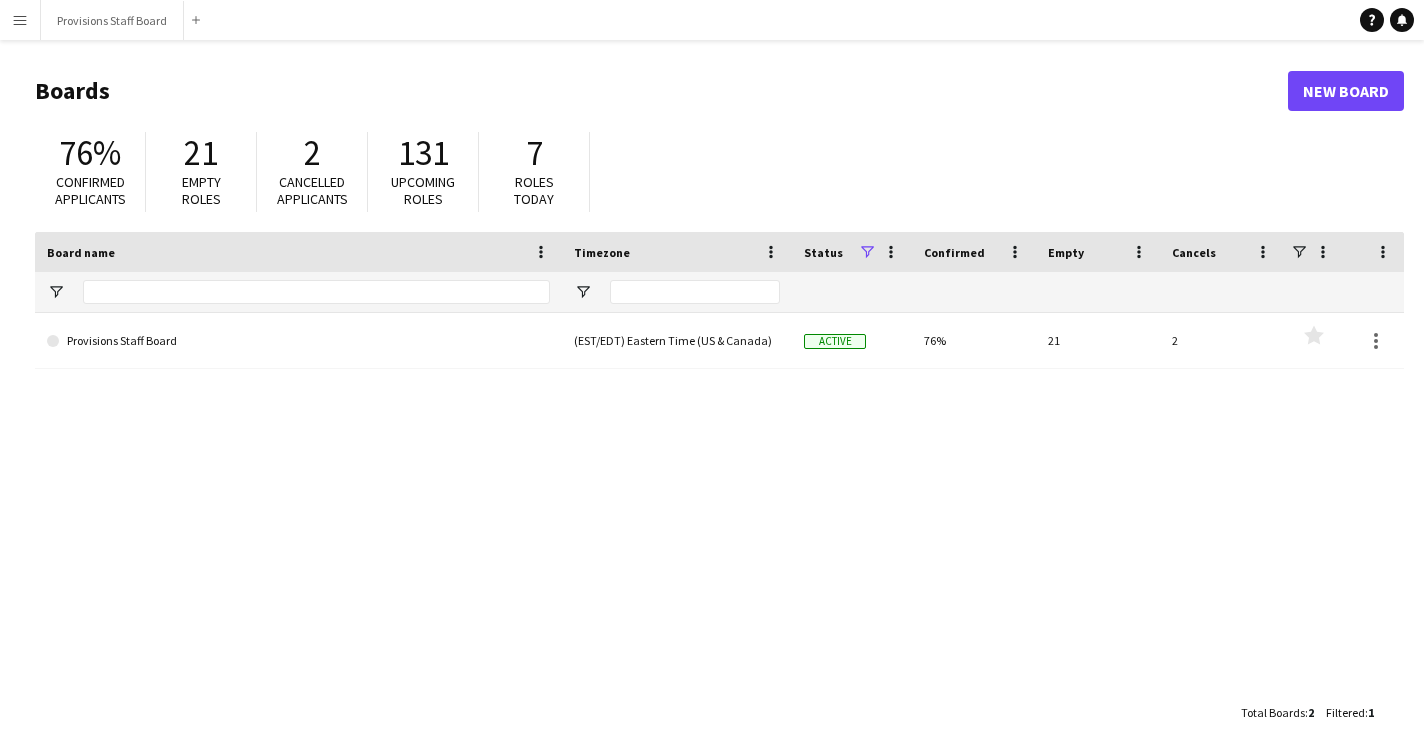 click on "Provisions Staff Board (EST/EDT) Eastern Time (US & Canada) Active 76% 21 2 Favourites" 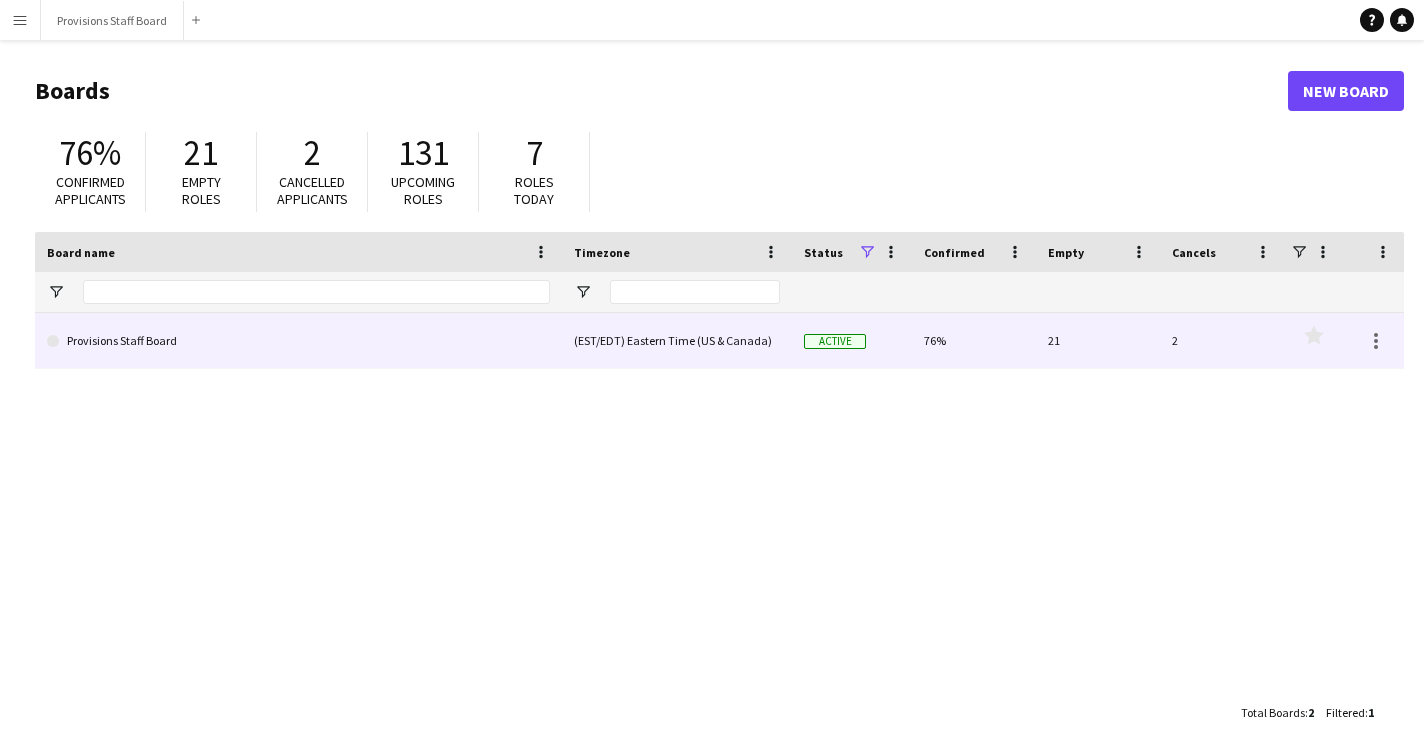 click on "Provisions Staff Board" 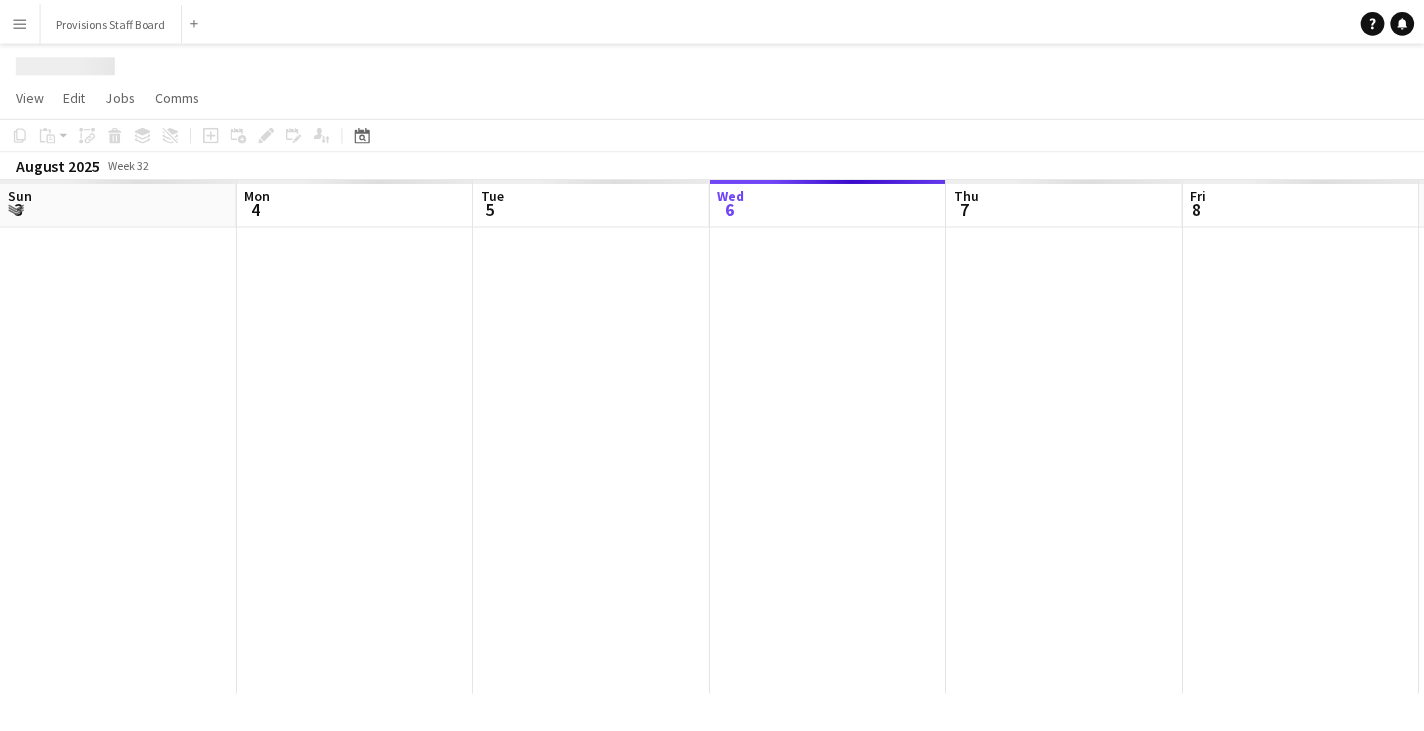 scroll, scrollTop: 0, scrollLeft: 478, axis: horizontal 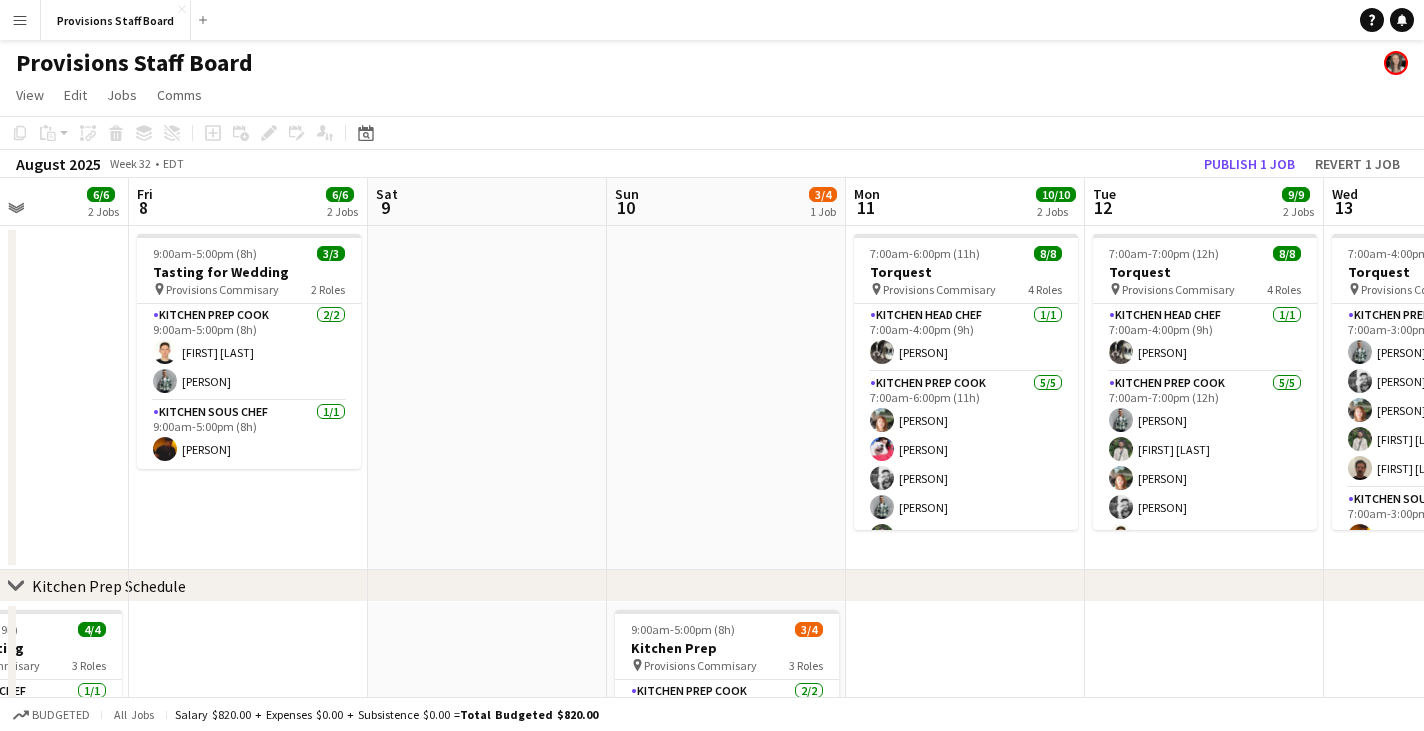 drag, startPoint x: 1277, startPoint y: 211, endPoint x: 689, endPoint y: 206, distance: 588.02124 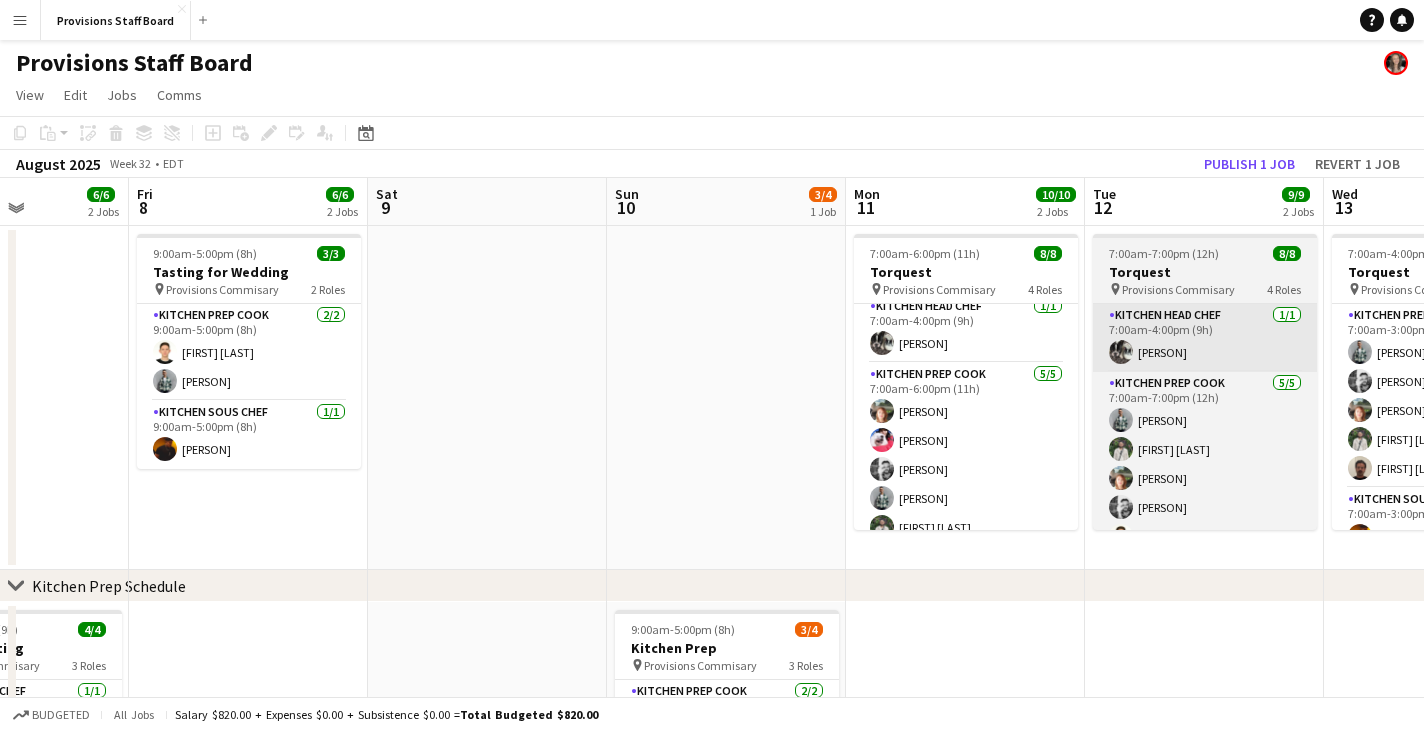 scroll, scrollTop: 0, scrollLeft: 0, axis: both 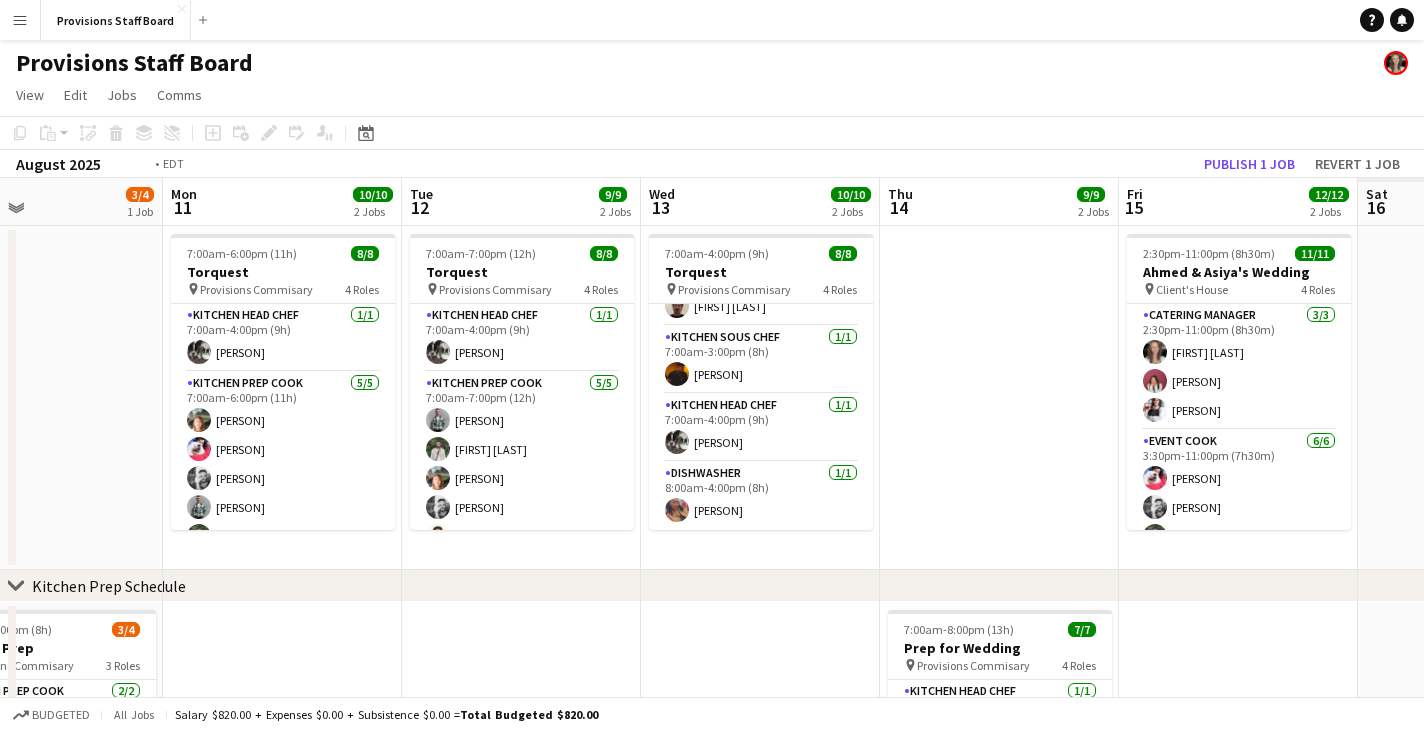 drag, startPoint x: 1336, startPoint y: 196, endPoint x: 414, endPoint y: 224, distance: 922.42505 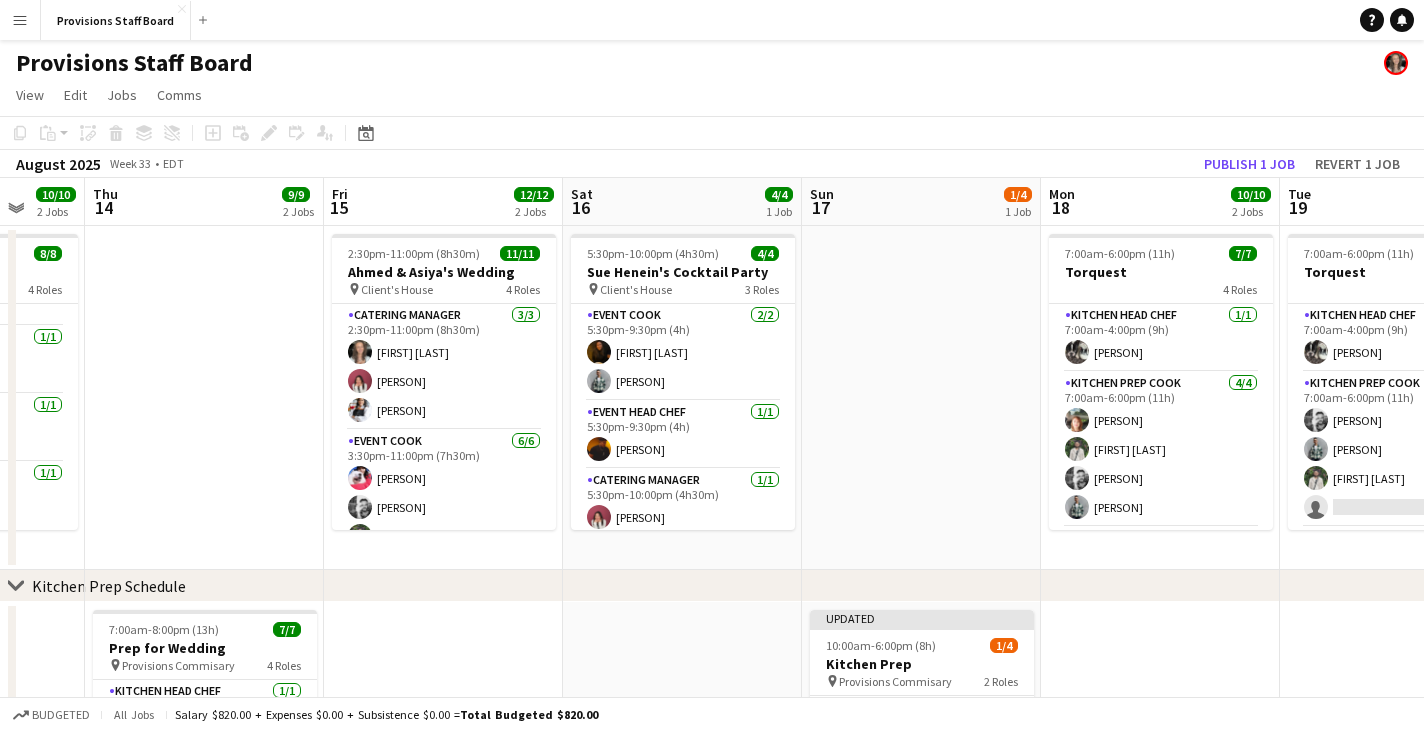 scroll, scrollTop: 0, scrollLeft: 689, axis: horizontal 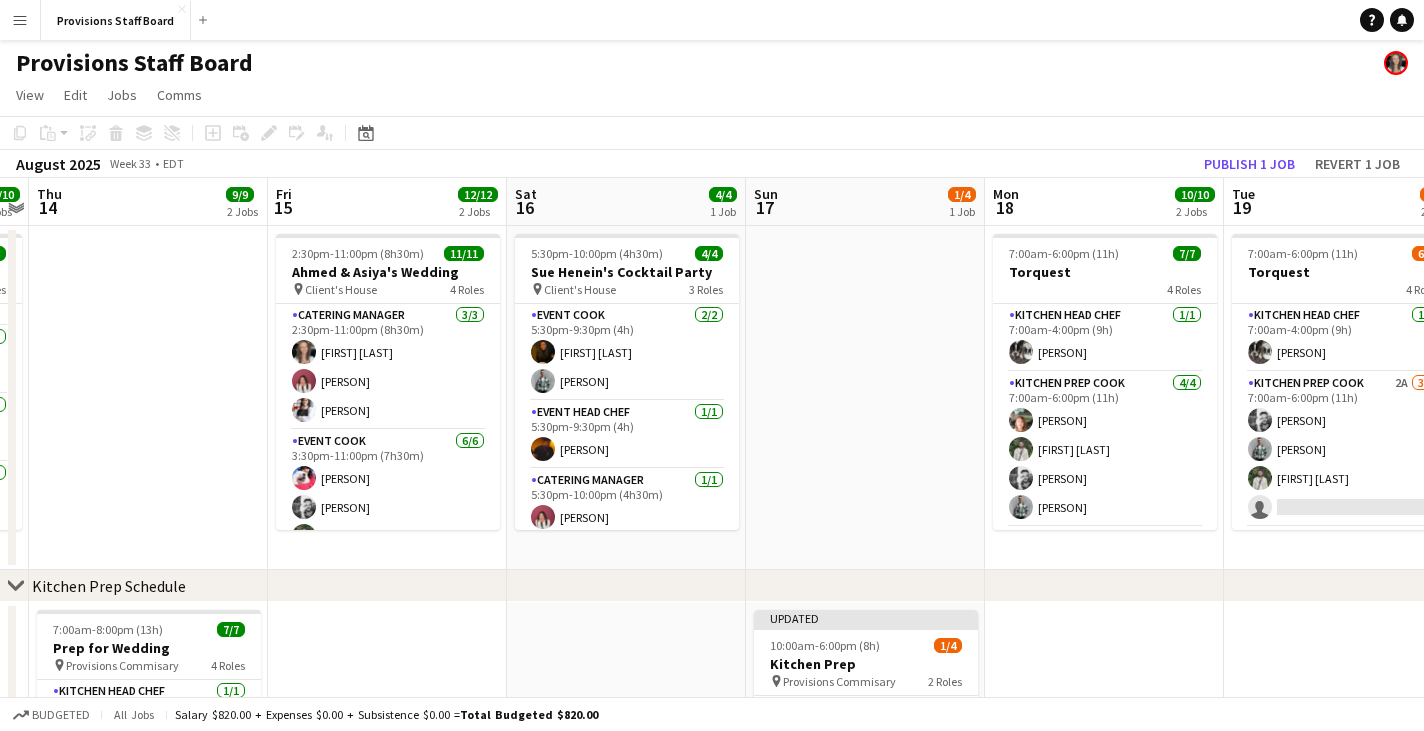 drag, startPoint x: 1262, startPoint y: 196, endPoint x: 649, endPoint y: 220, distance: 613.46967 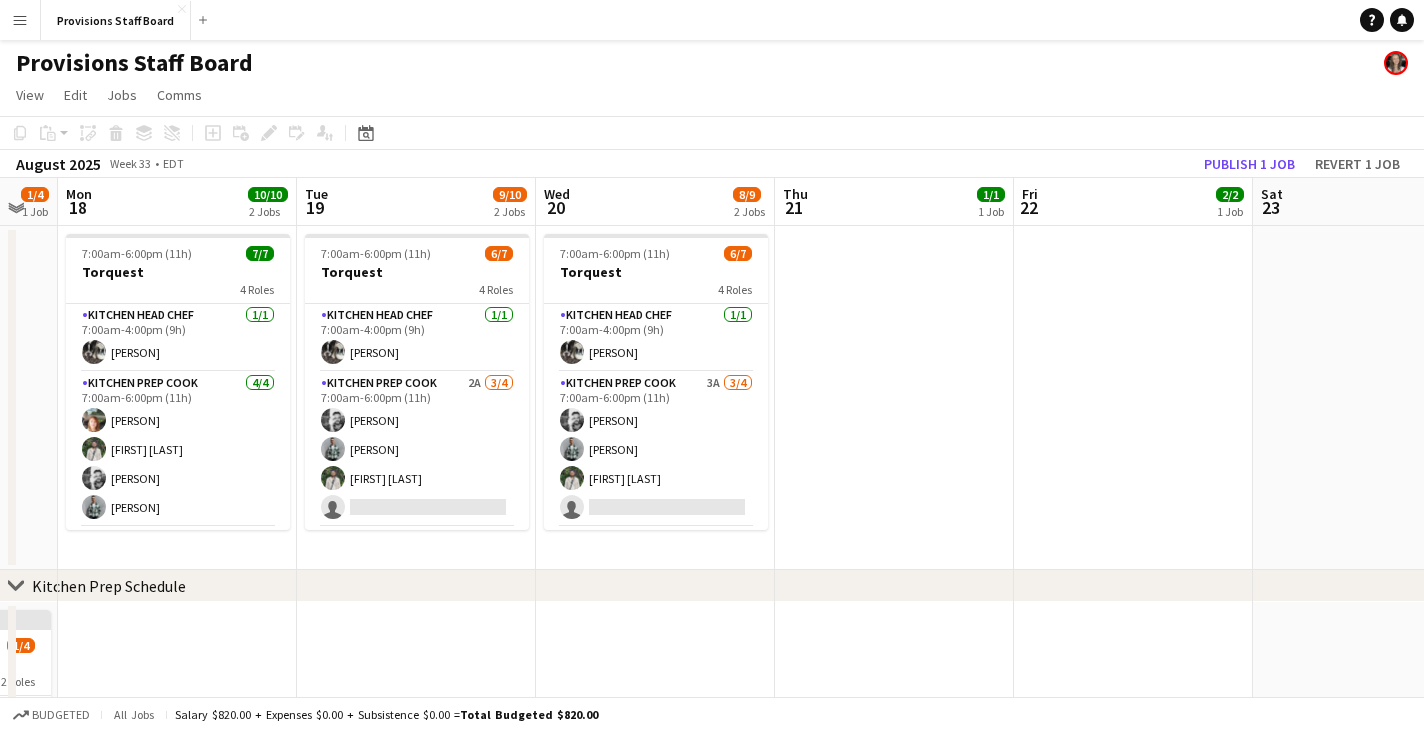scroll, scrollTop: 0, scrollLeft: 660, axis: horizontal 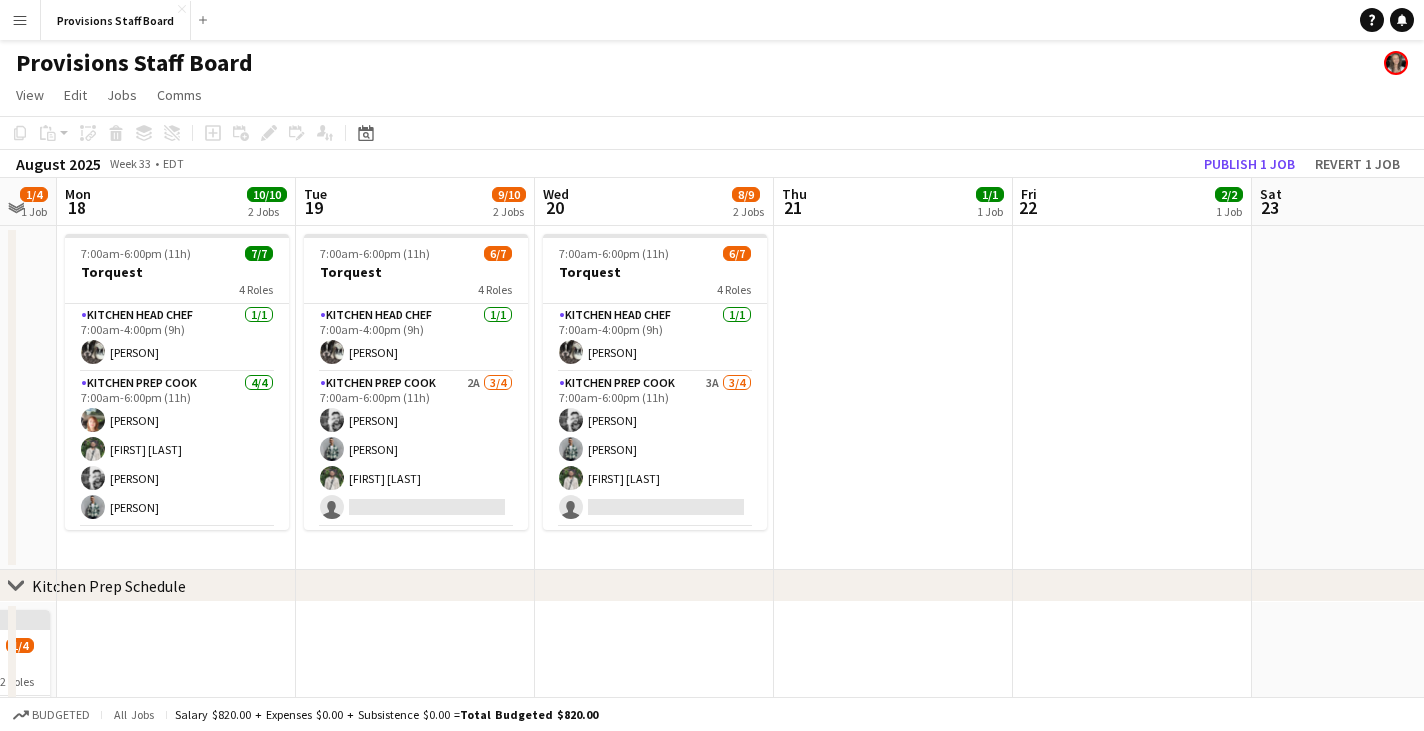 drag, startPoint x: 1288, startPoint y: 207, endPoint x: 361, endPoint y: 230, distance: 927.2853 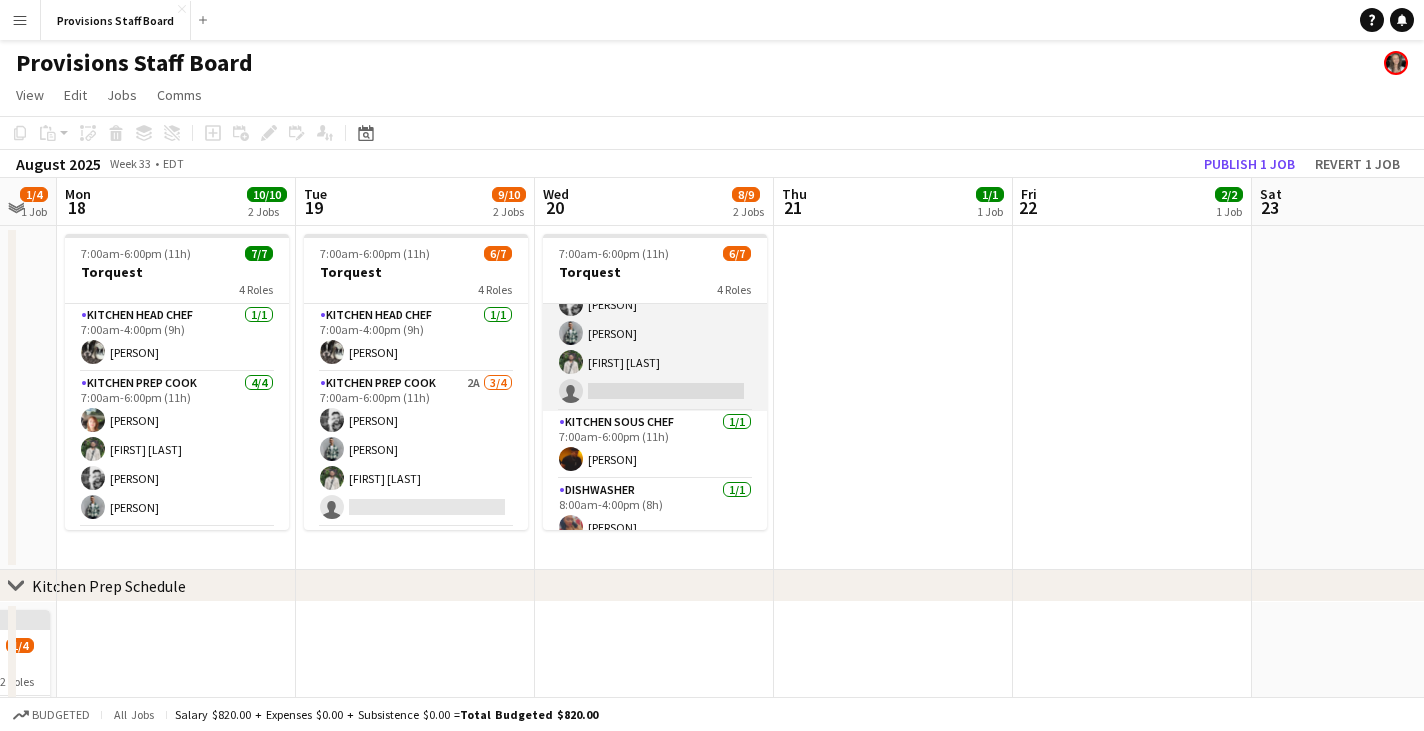 scroll, scrollTop: 133, scrollLeft: 0, axis: vertical 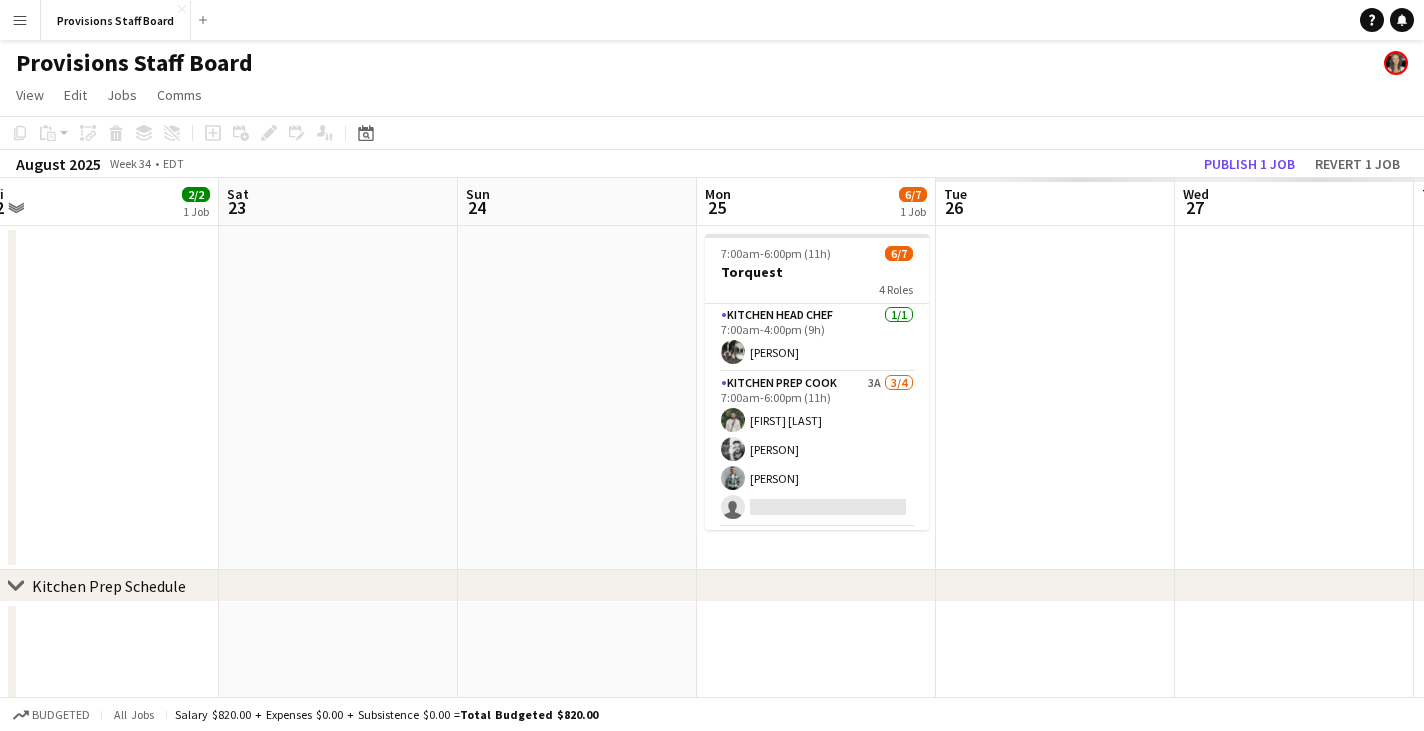 drag, startPoint x: 1346, startPoint y: 195, endPoint x: 333, endPoint y: 217, distance: 1013.2389 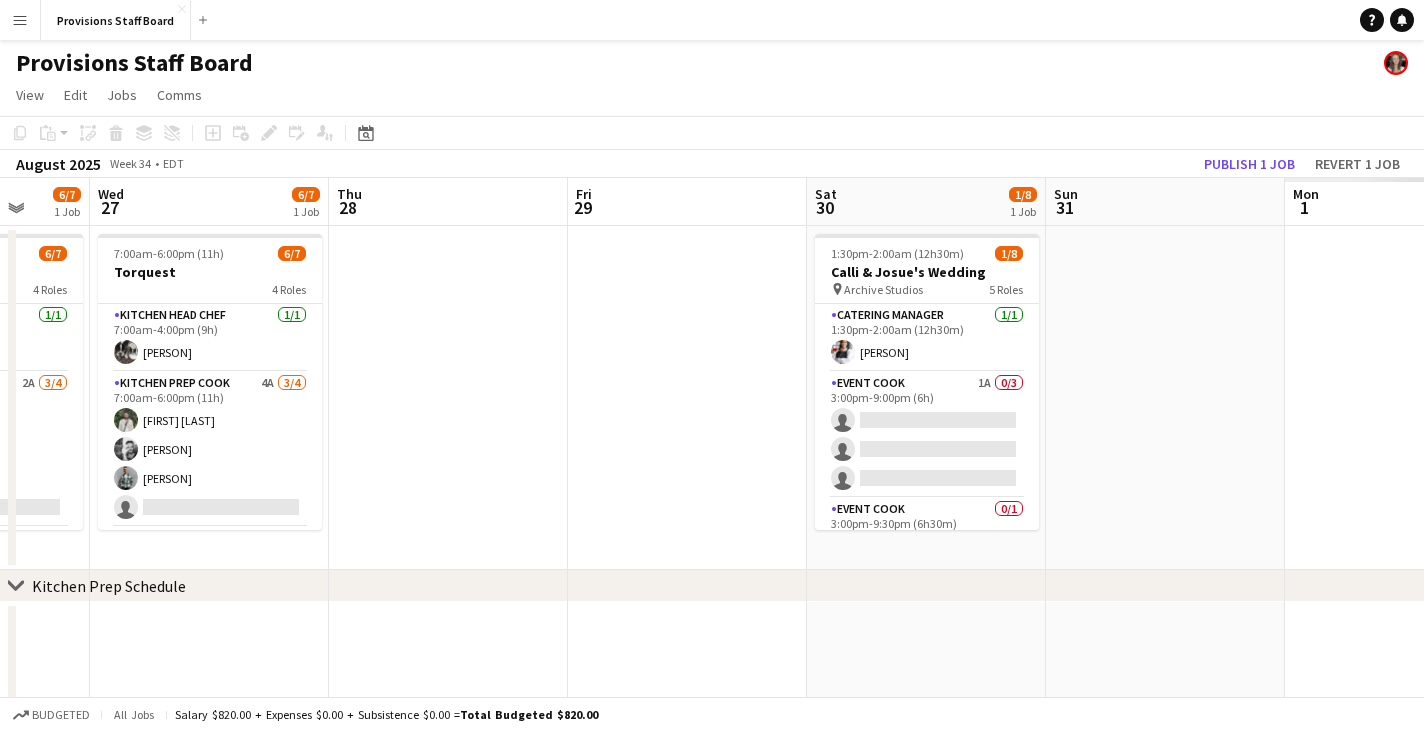 drag, startPoint x: 1247, startPoint y: 217, endPoint x: 254, endPoint y: 244, distance: 993.367 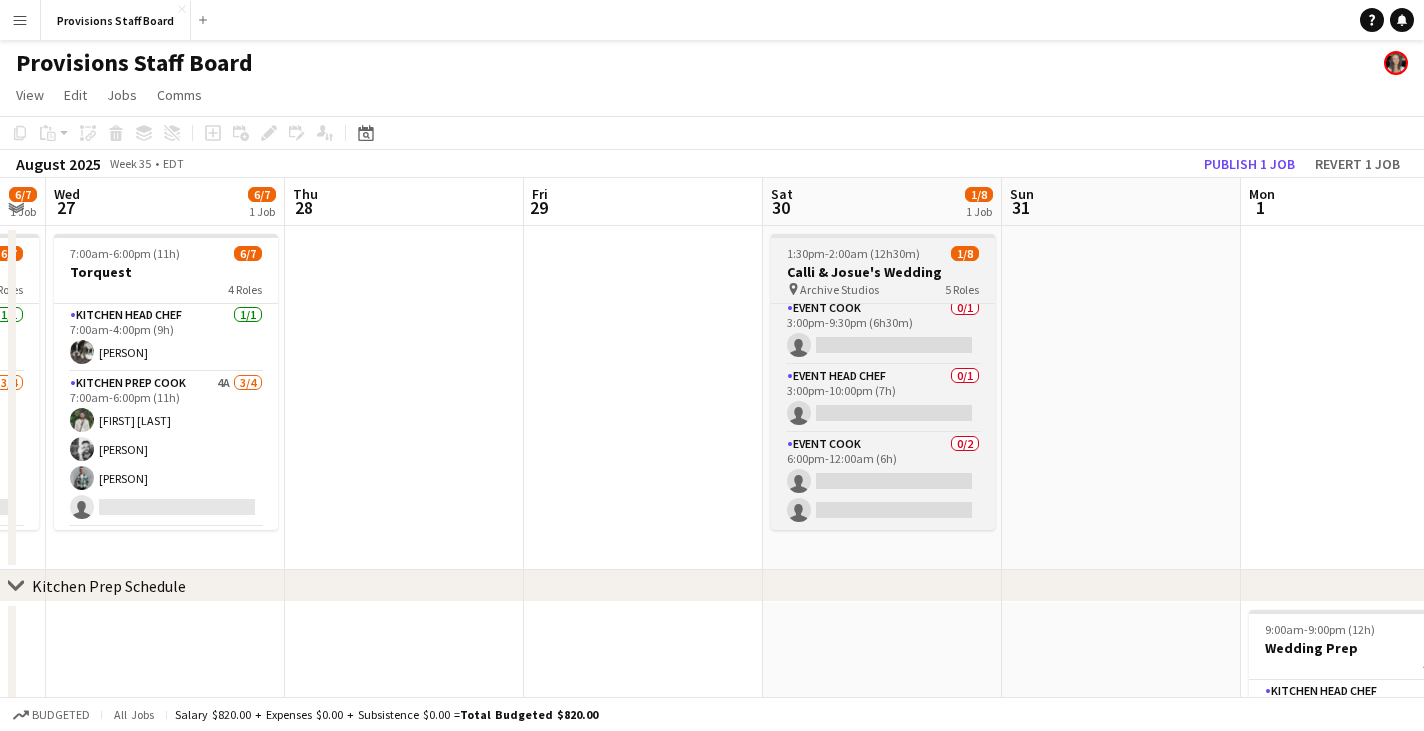 scroll, scrollTop: 0, scrollLeft: 0, axis: both 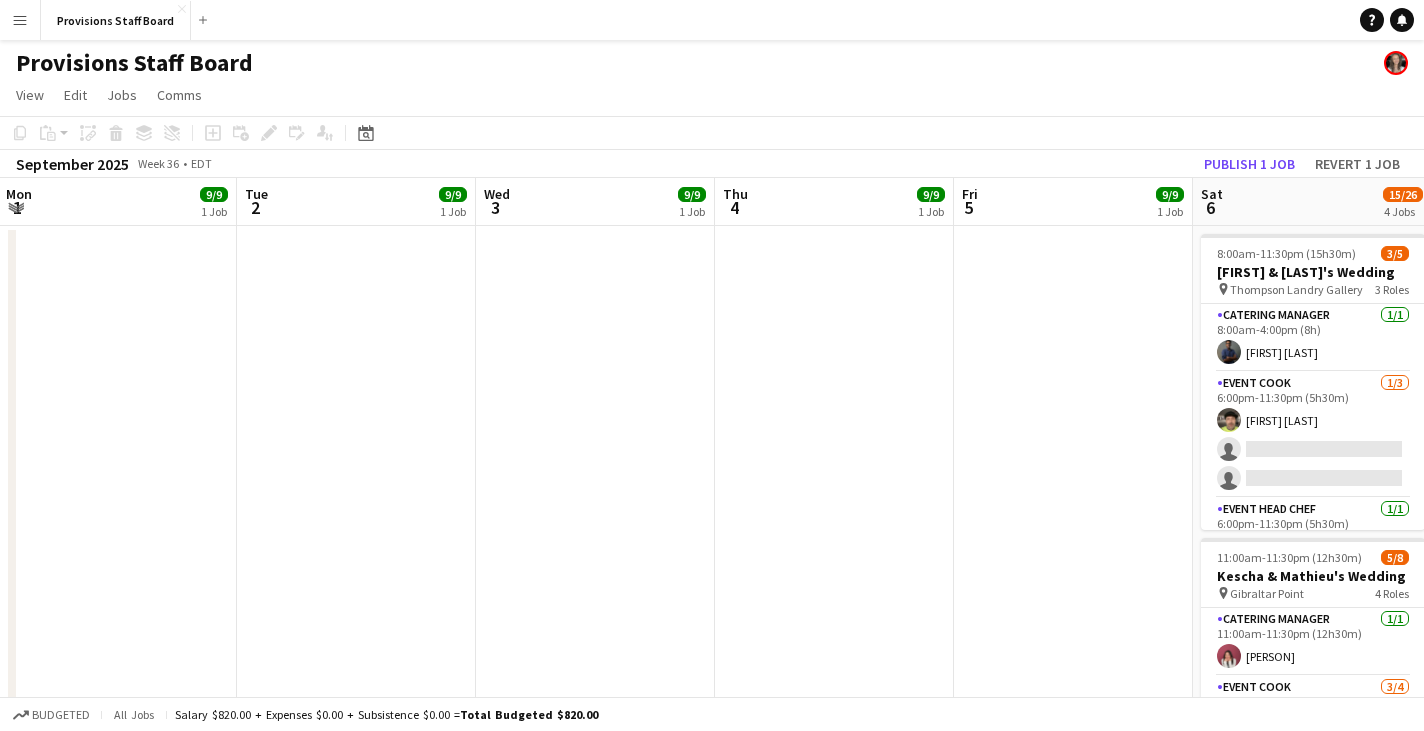 drag, startPoint x: 1329, startPoint y: 201, endPoint x: 86, endPoint y: 232, distance: 1243.3865 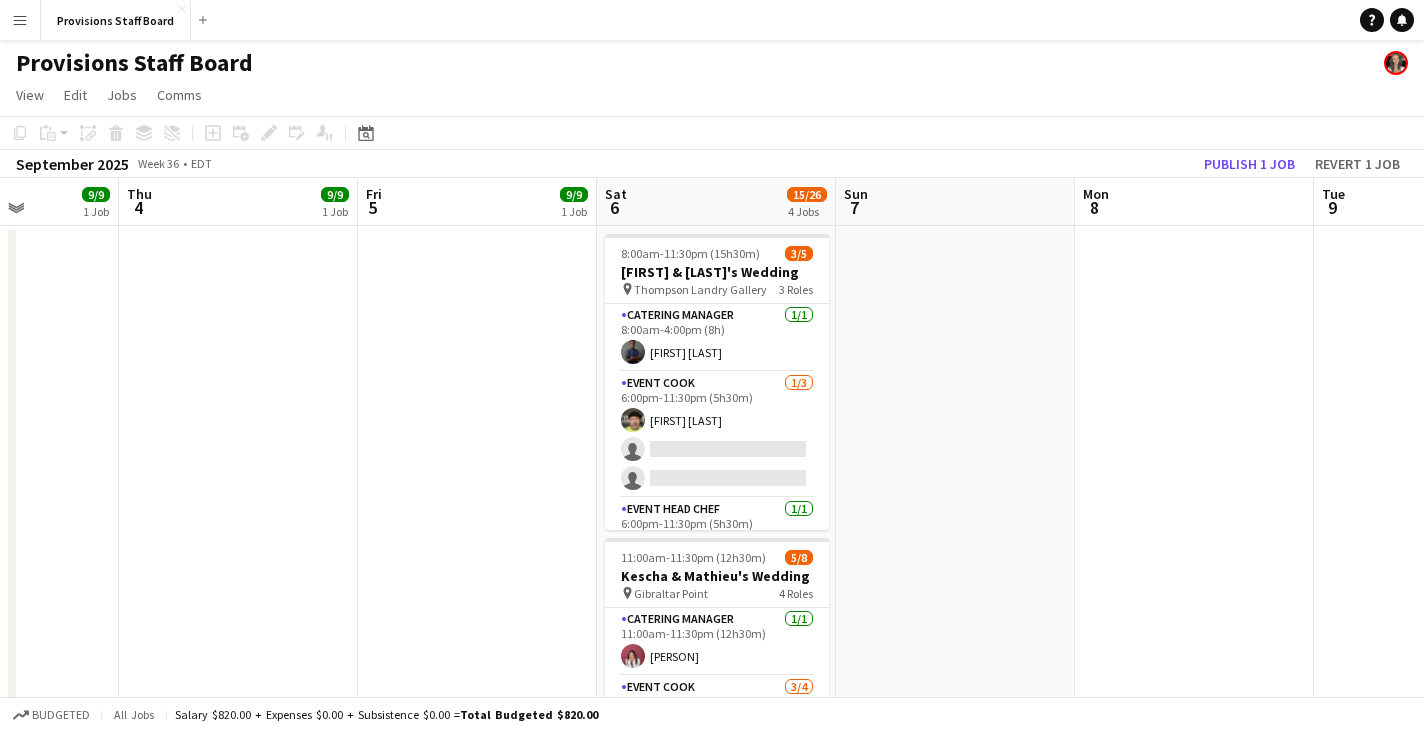 scroll, scrollTop: 0, scrollLeft: 616, axis: horizontal 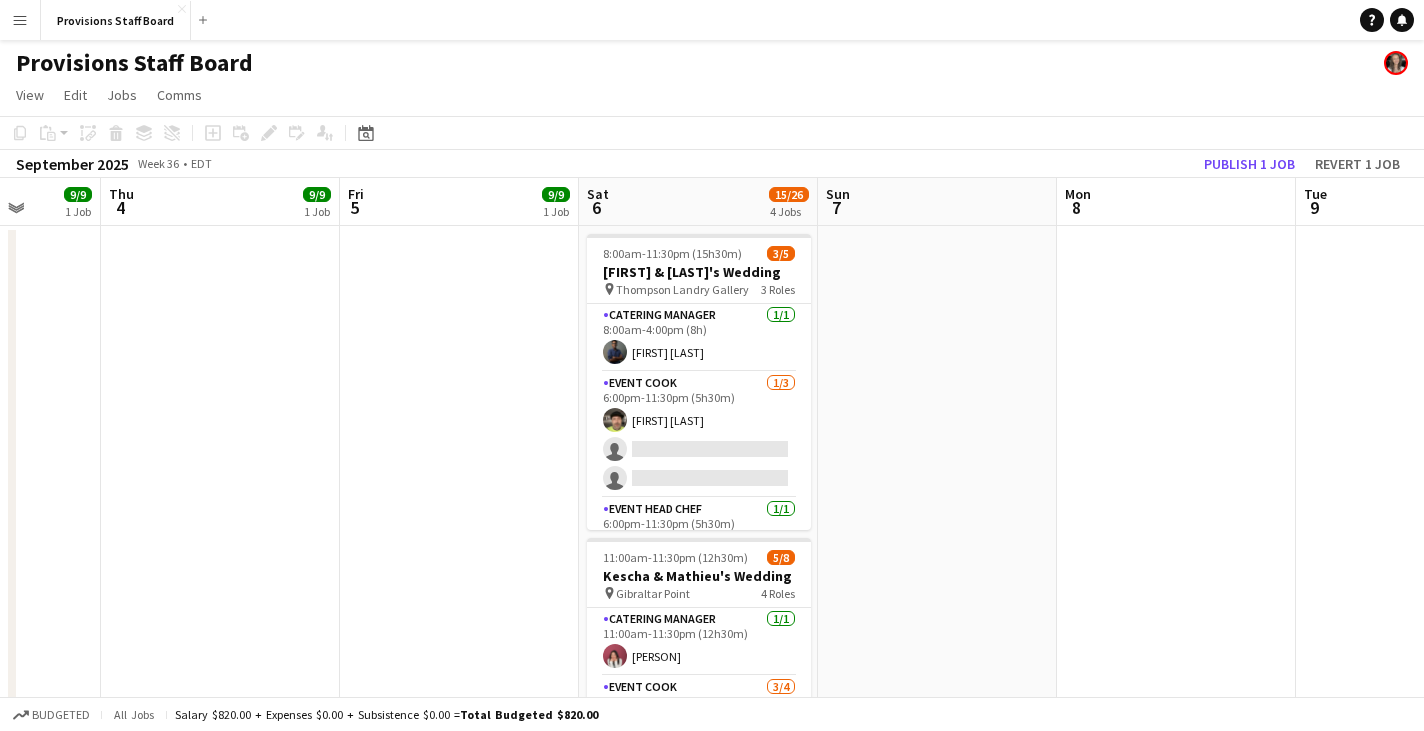 drag, startPoint x: 1273, startPoint y: 216, endPoint x: 659, endPoint y: 239, distance: 614.4306 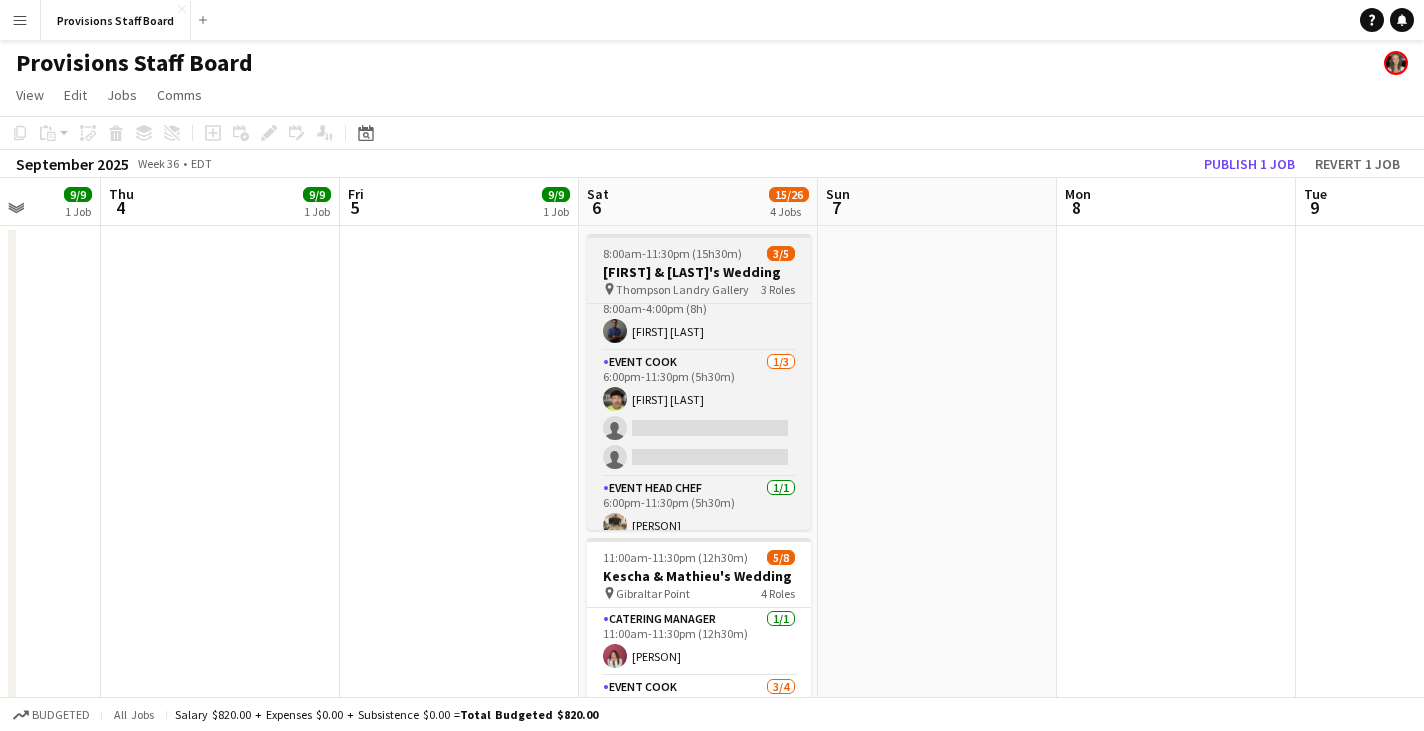 scroll, scrollTop: 36, scrollLeft: 0, axis: vertical 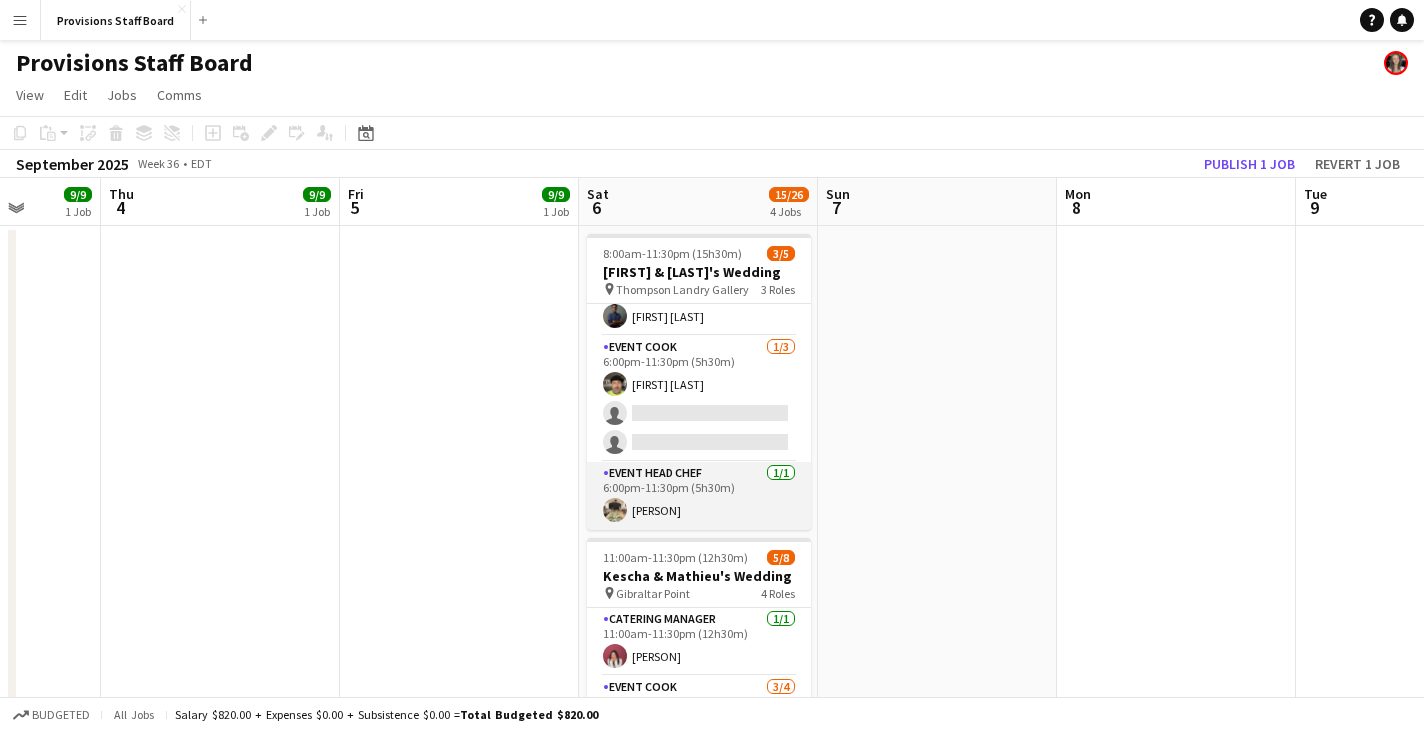 click at bounding box center (615, 510) 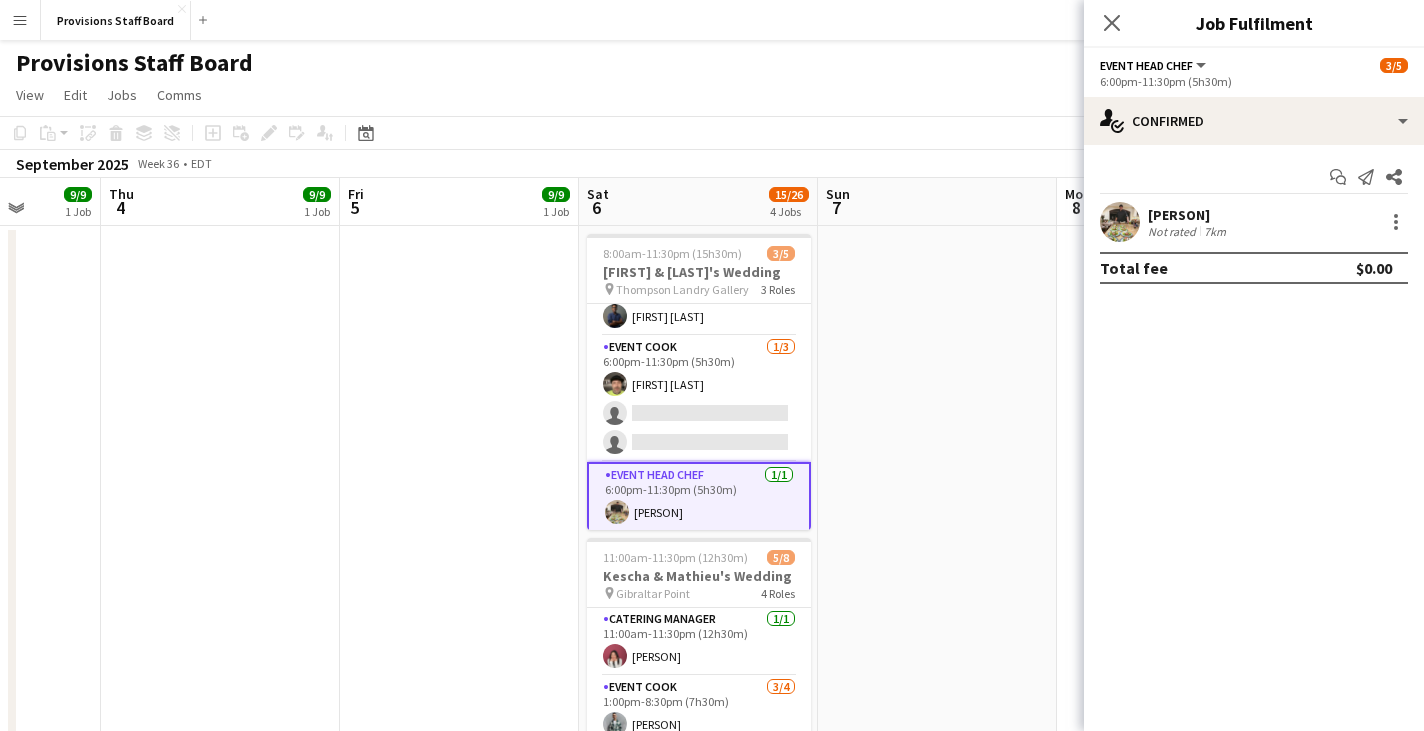 click on "Copy
Paste
Paste   Ctrl+V Paste with crew  Ctrl+Shift+V
Paste linked Job
Delete
Group
Ungroup
Add job
Add linked Job
Edit
Edit linked Job
Applicants
Date picker
AUG 2025 AUG 2025 Monday M Tuesday T Wednesday W Thursday T Friday F Saturday S Sunday S  AUG   1   2   3   4   5   6   7   8   9   10   11   12   13   14   15   16   17   18   19   20   21   22   23   24   25   26   27   28   29   30   31
Comparison range
Comparison range
Today" 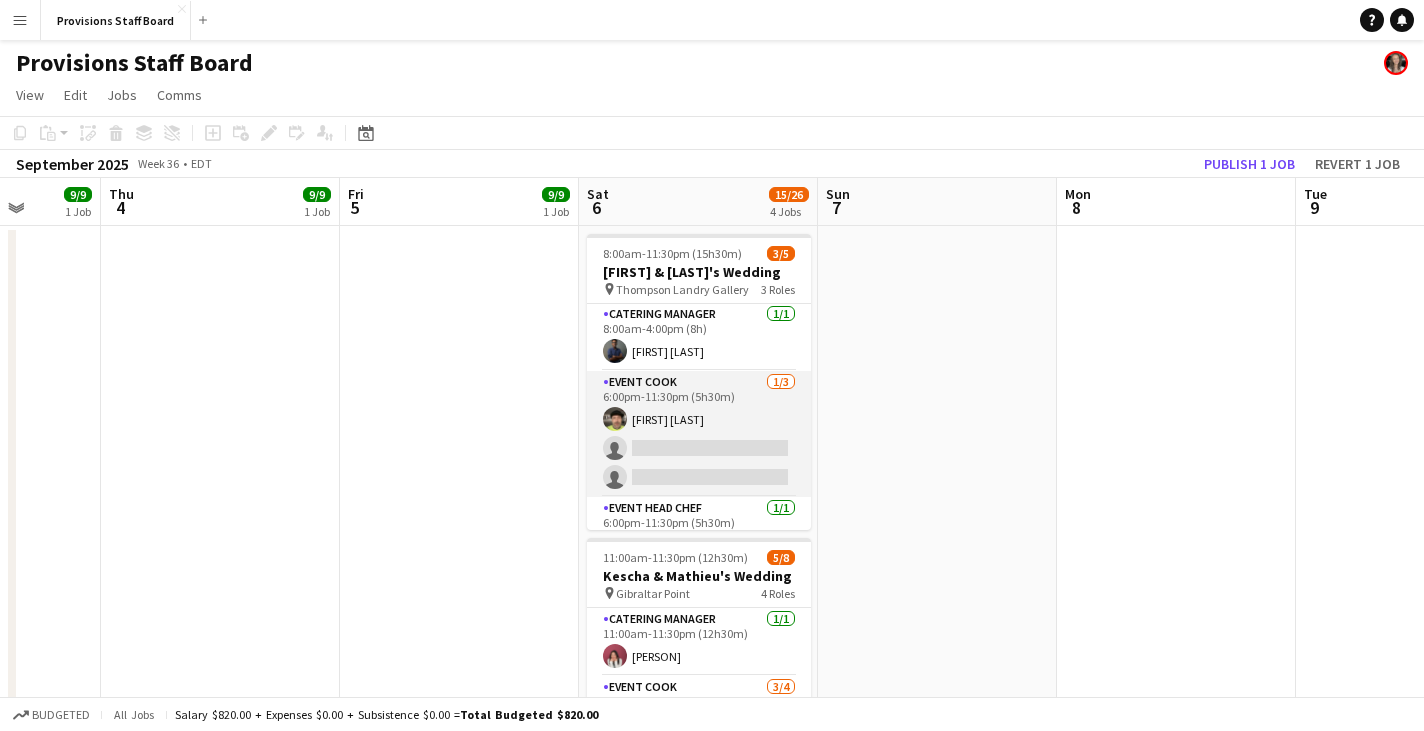 scroll, scrollTop: 0, scrollLeft: 0, axis: both 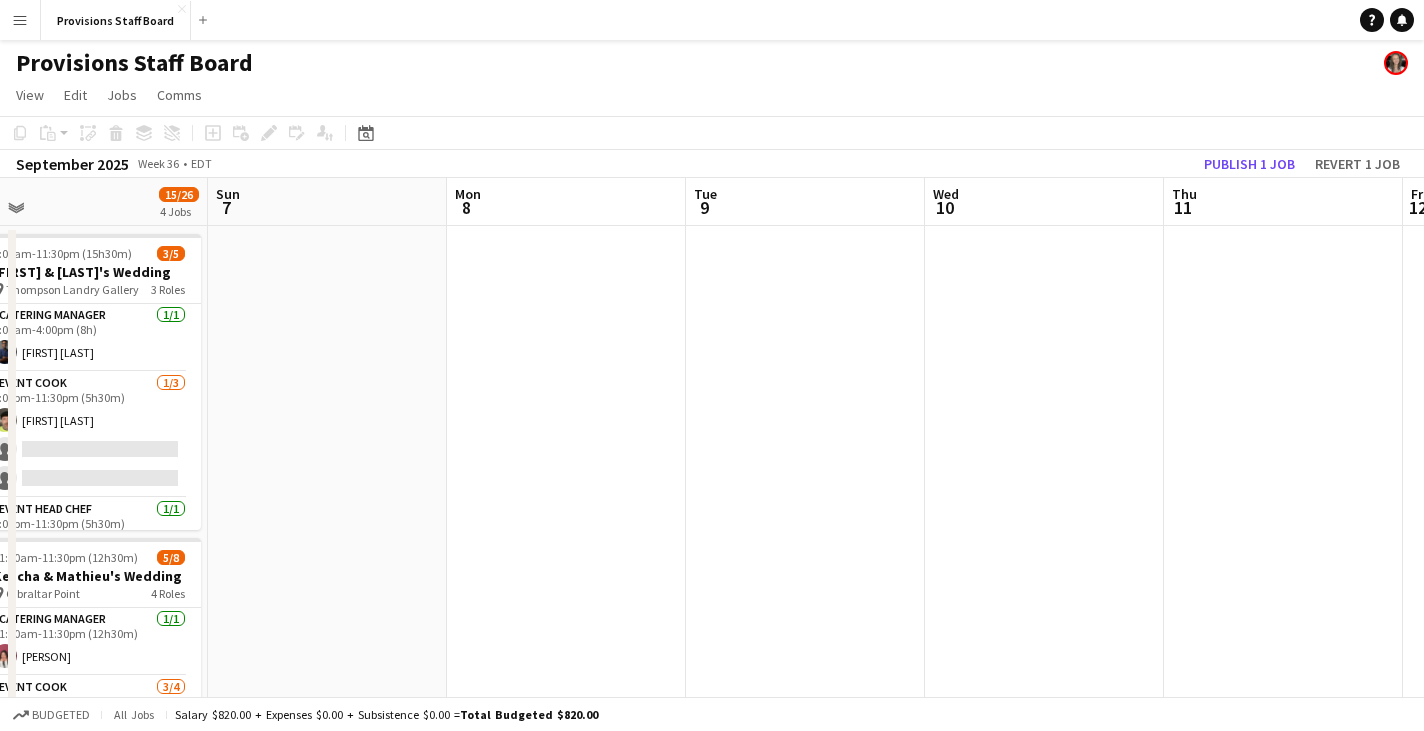 drag, startPoint x: 1211, startPoint y: 231, endPoint x: 408, endPoint y: 264, distance: 803.6778 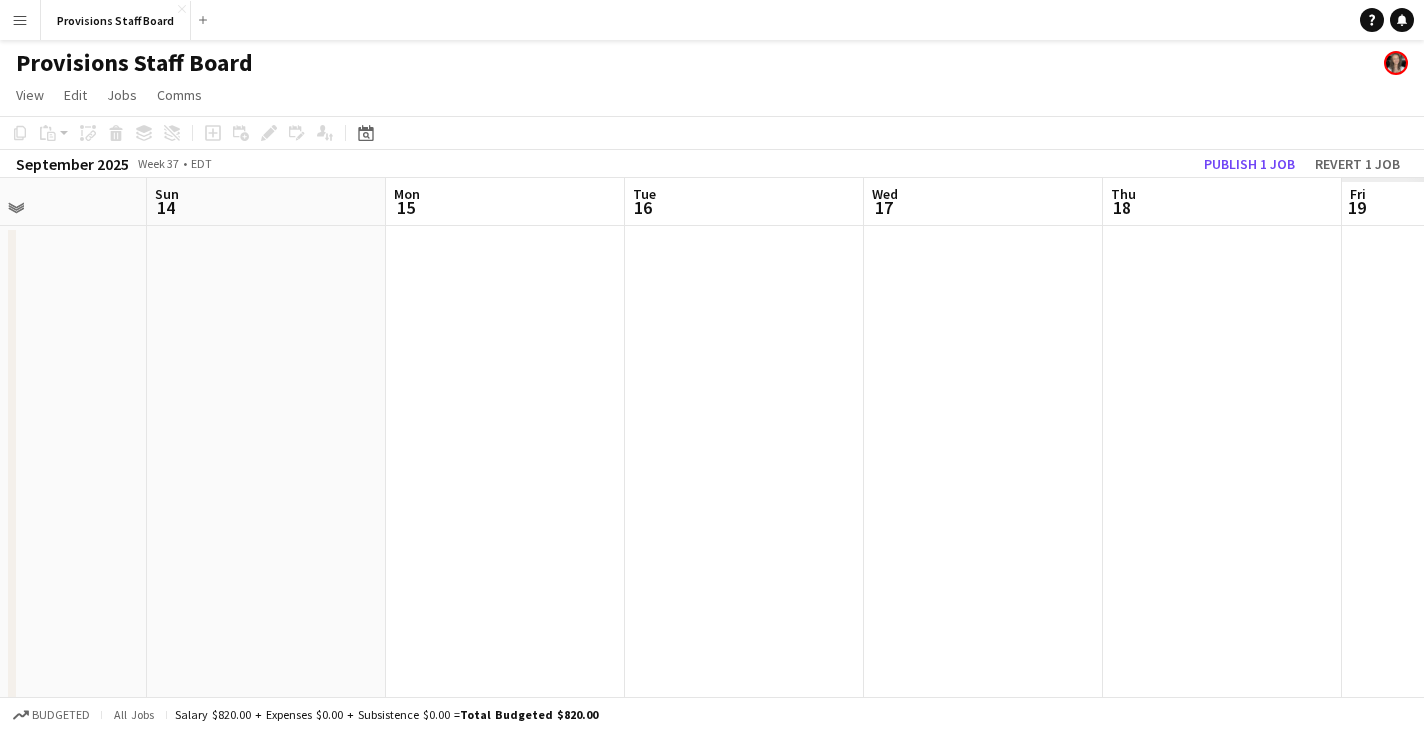 scroll, scrollTop: 0, scrollLeft: 611, axis: horizontal 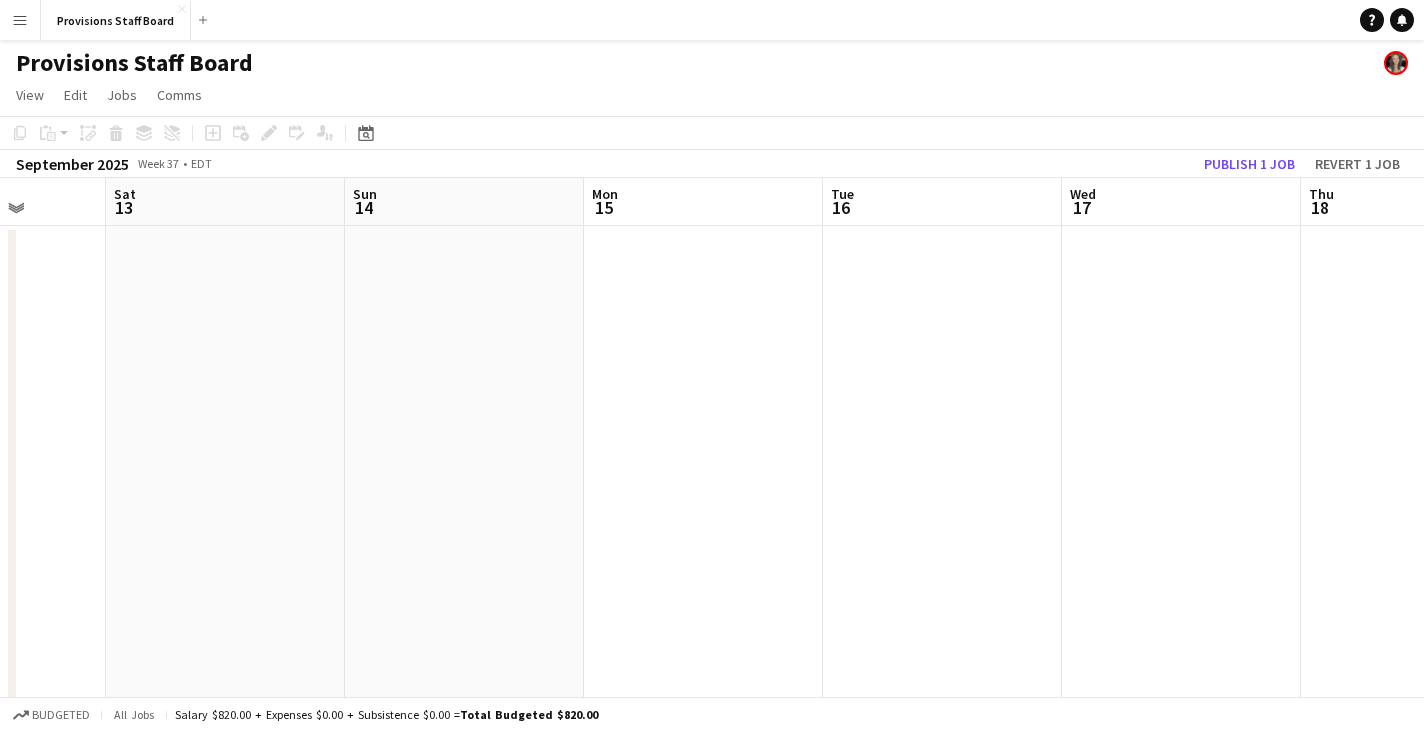 drag, startPoint x: 1380, startPoint y: 217, endPoint x: 94, endPoint y: 234, distance: 1286.1123 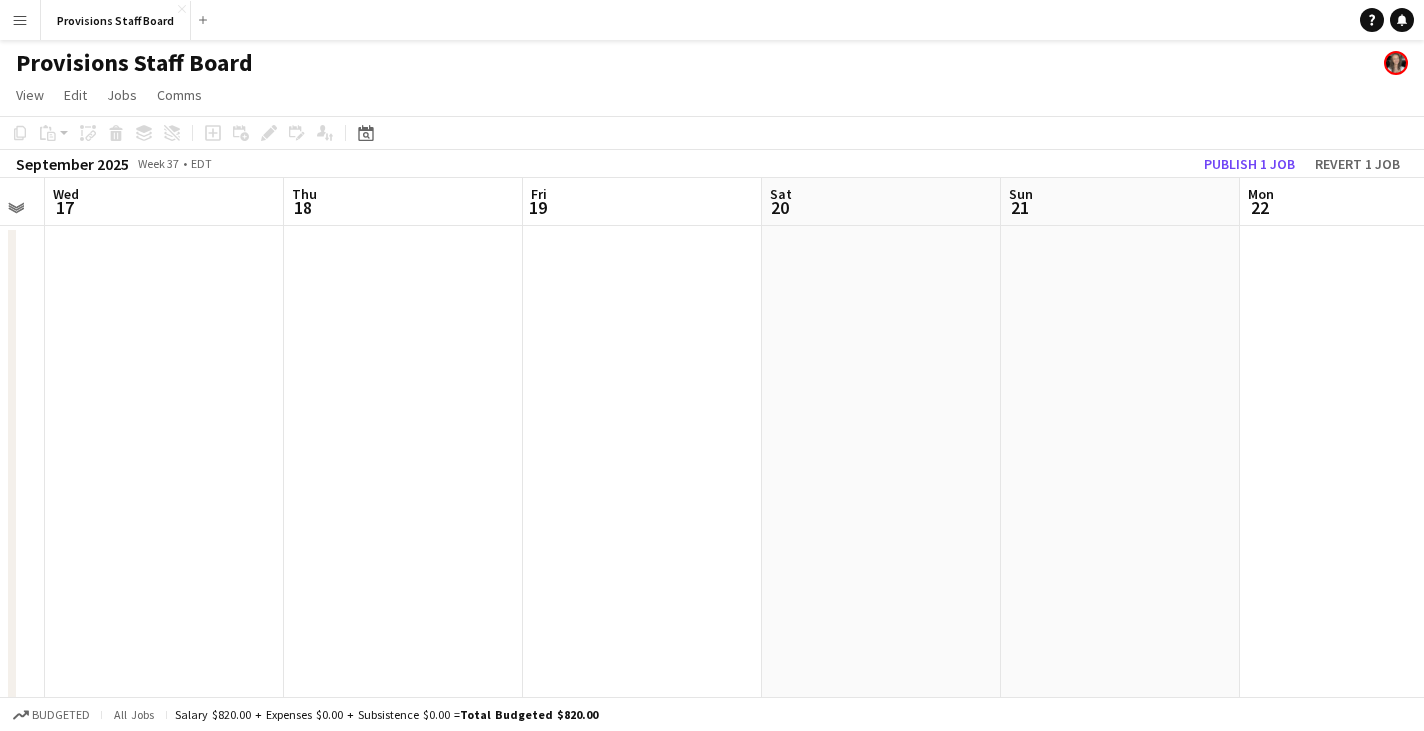 drag, startPoint x: 951, startPoint y: 216, endPoint x: 326, endPoint y: 215, distance: 625.0008 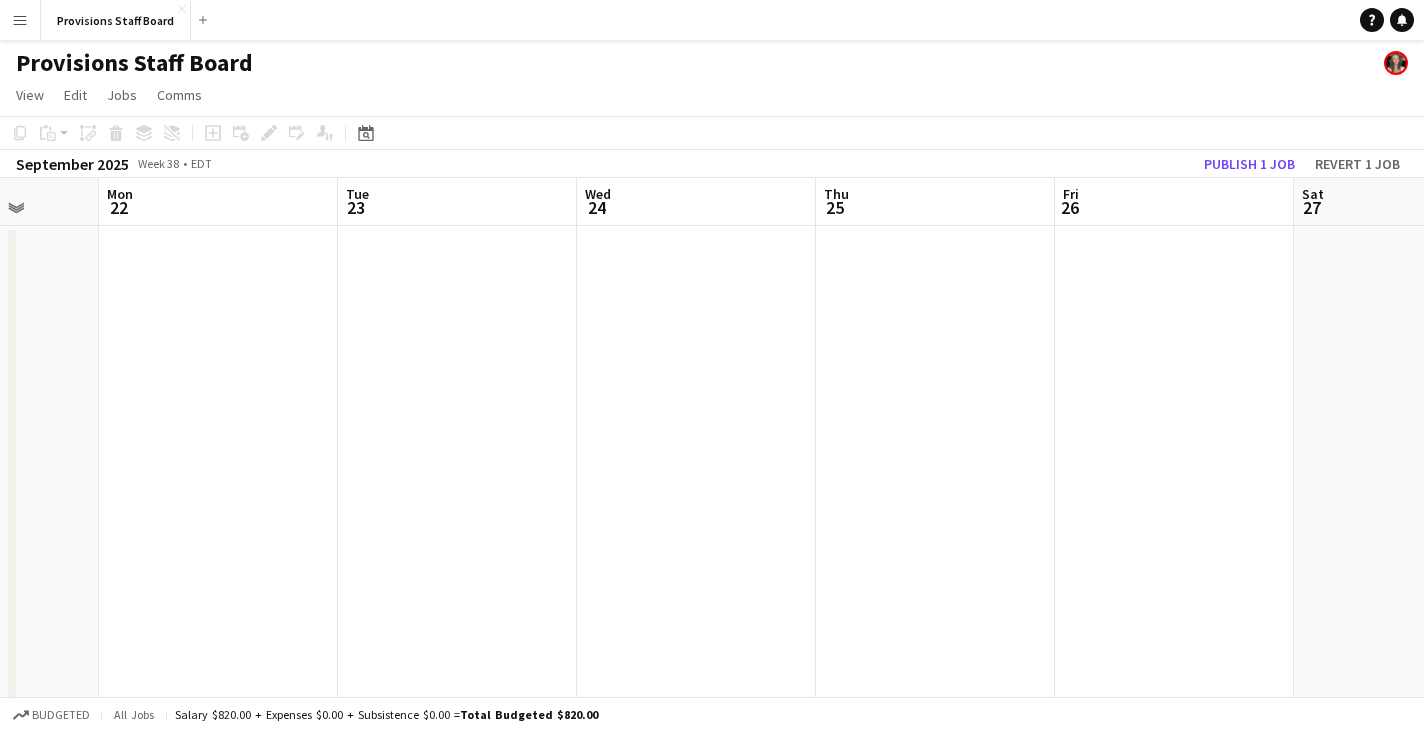 drag, startPoint x: 1273, startPoint y: 202, endPoint x: 167, endPoint y: 208, distance: 1106.0162 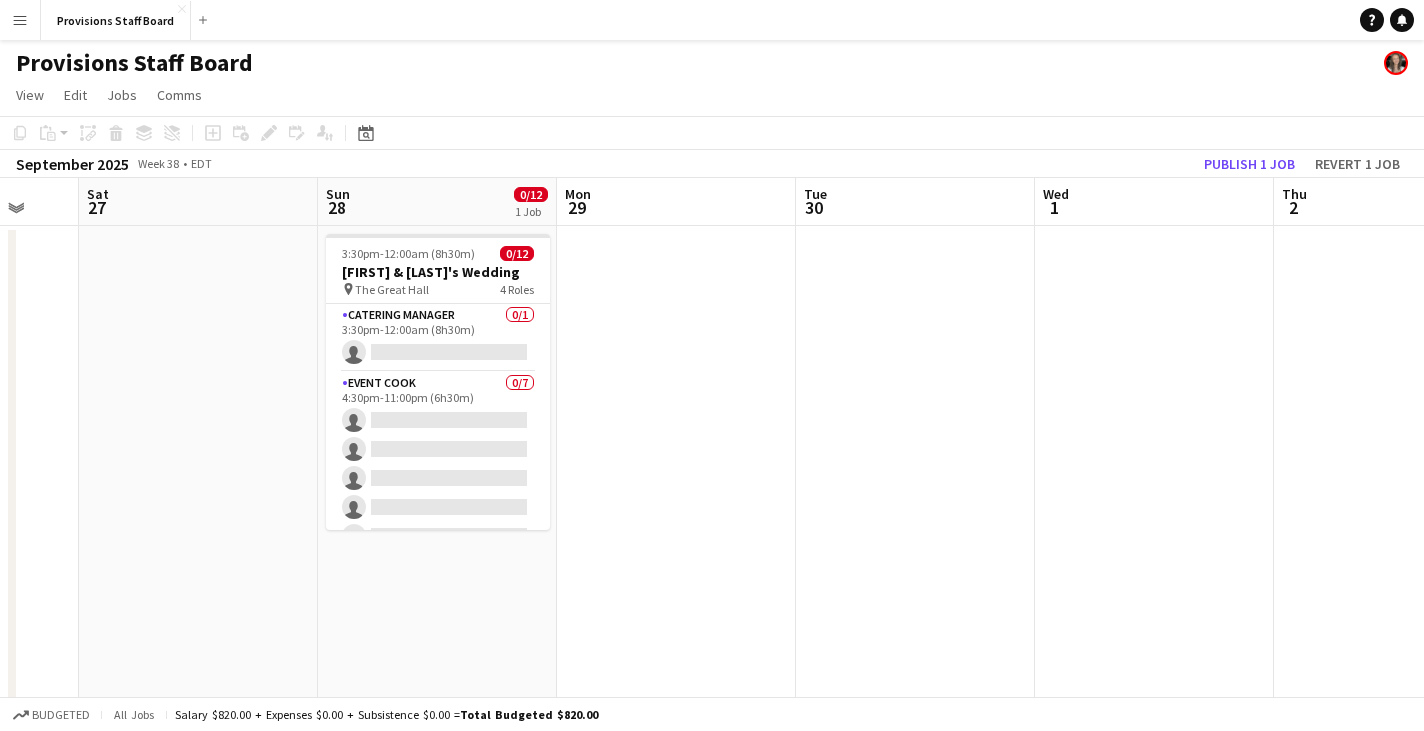 scroll, scrollTop: 0, scrollLeft: 657, axis: horizontal 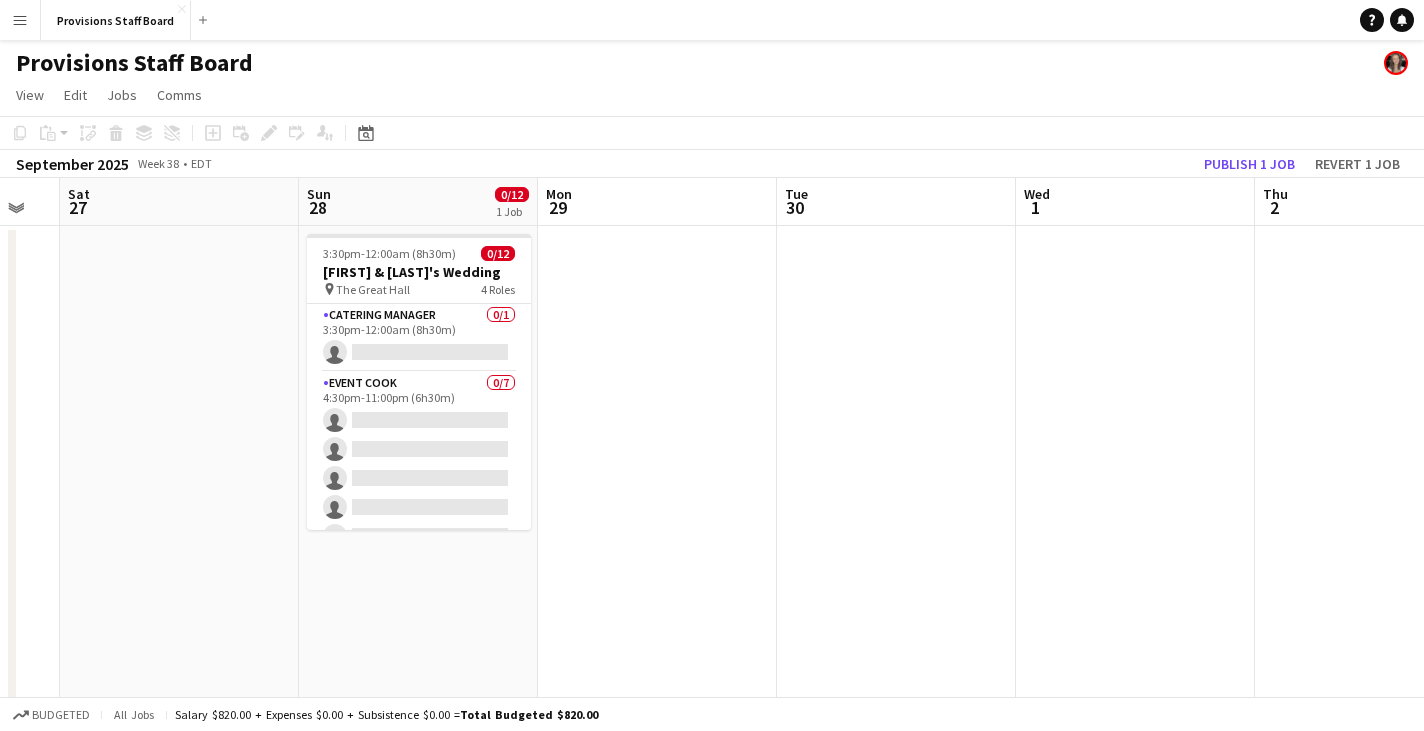 drag, startPoint x: 1325, startPoint y: 212, endPoint x: 92, endPoint y: 210, distance: 1233.0016 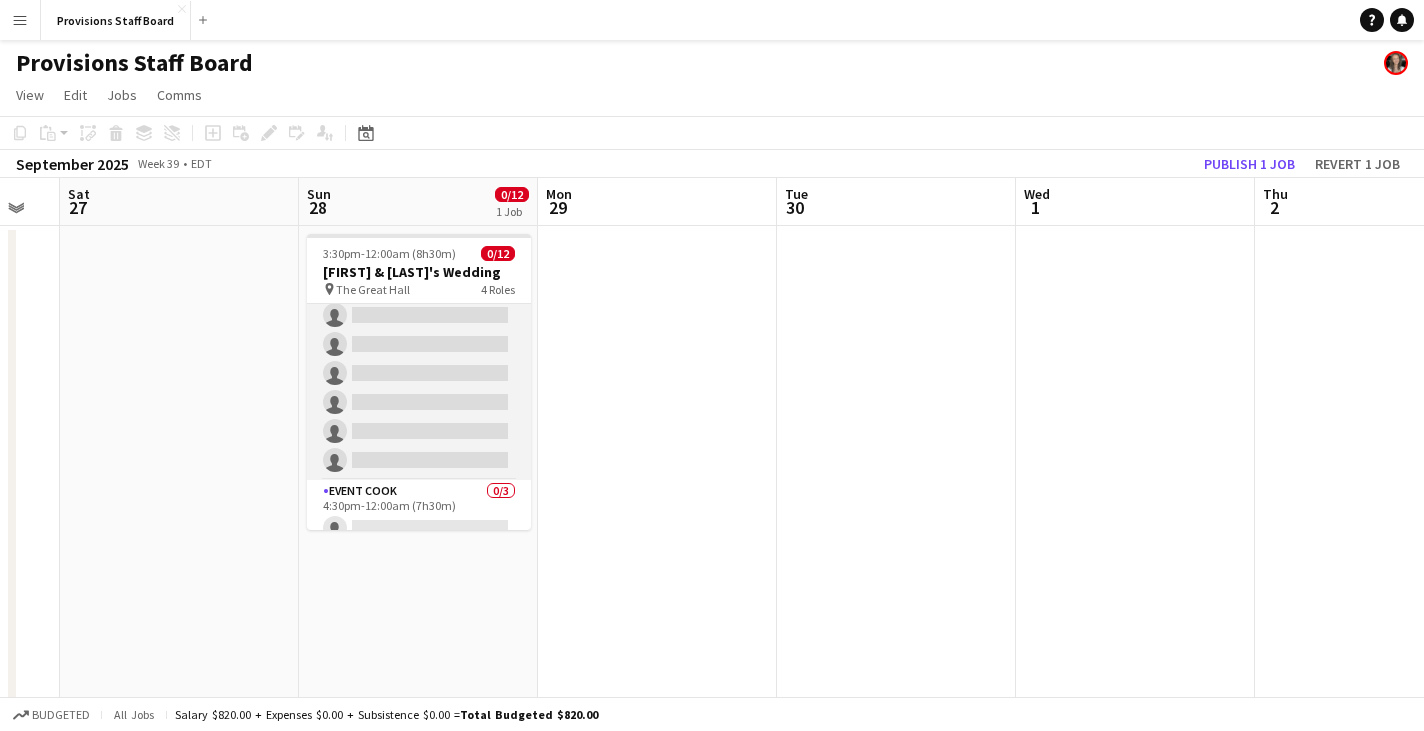 scroll, scrollTop: 0, scrollLeft: 0, axis: both 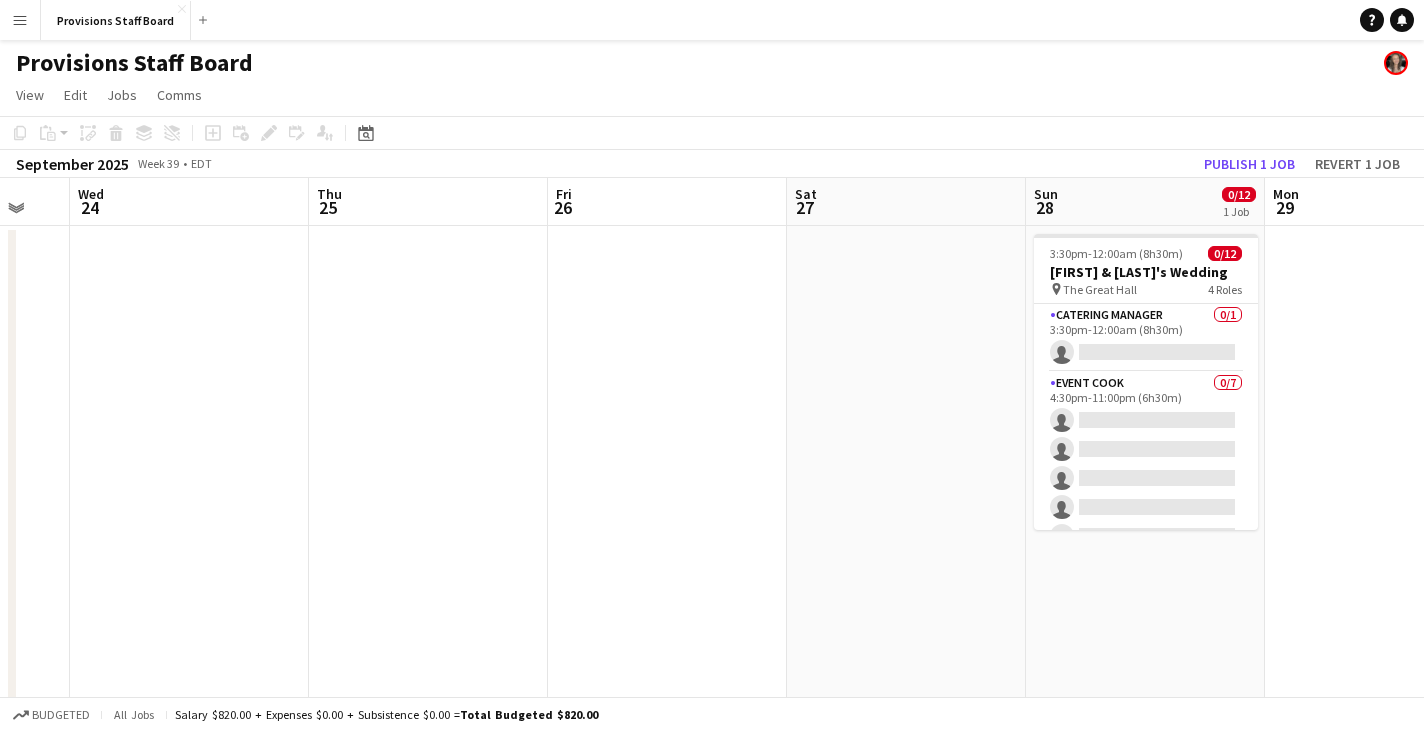 drag, startPoint x: 100, startPoint y: 200, endPoint x: 1029, endPoint y: 218, distance: 929.1744 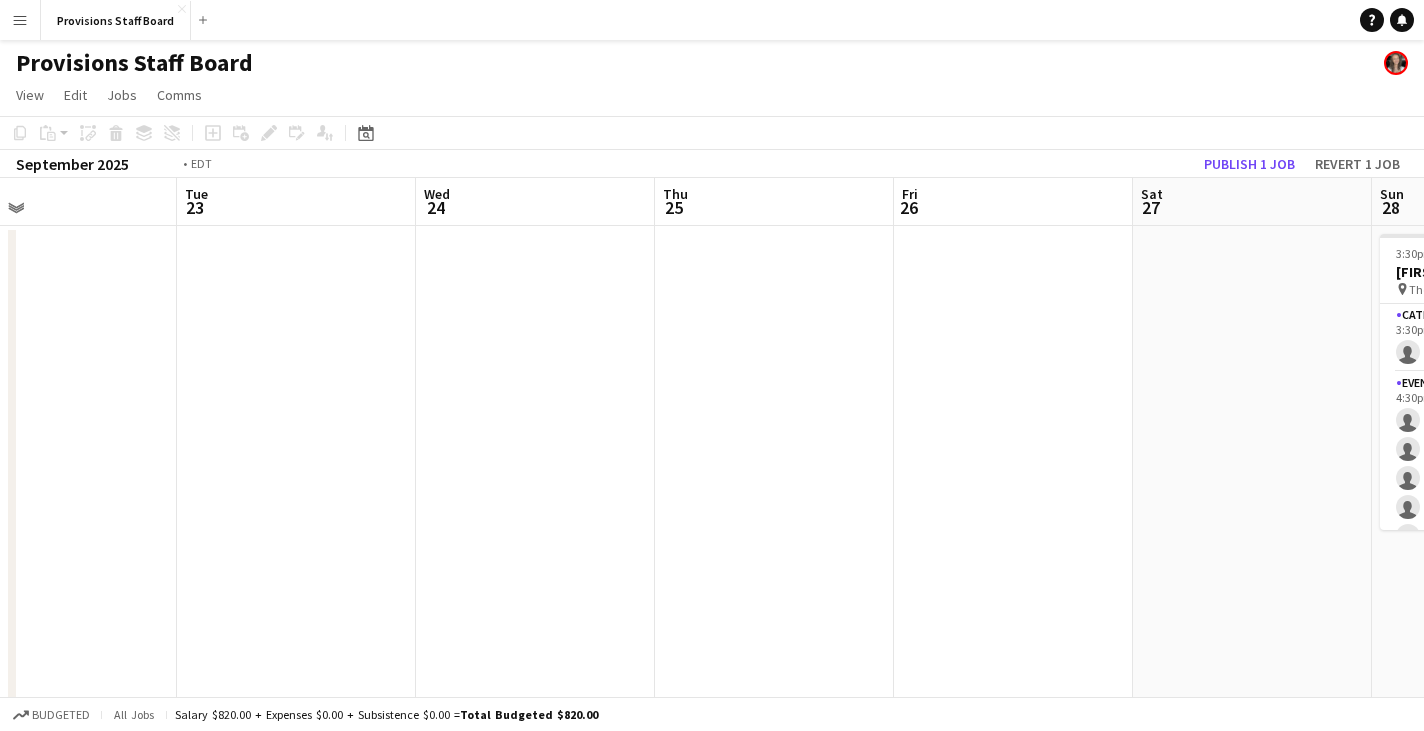 drag, startPoint x: 247, startPoint y: 206, endPoint x: 1214, endPoint y: 258, distance: 968.39716 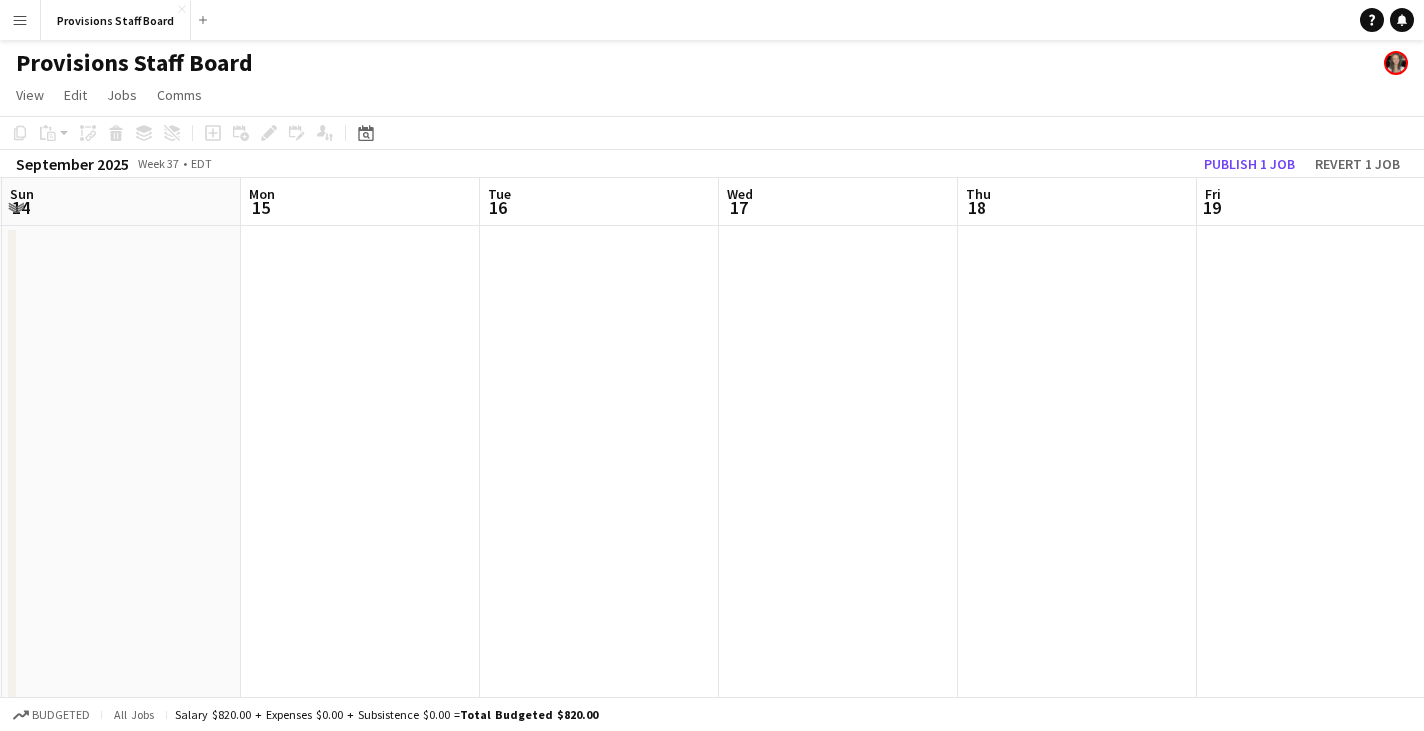 drag, startPoint x: 166, startPoint y: 199, endPoint x: 1191, endPoint y: 227, distance: 1025.3823 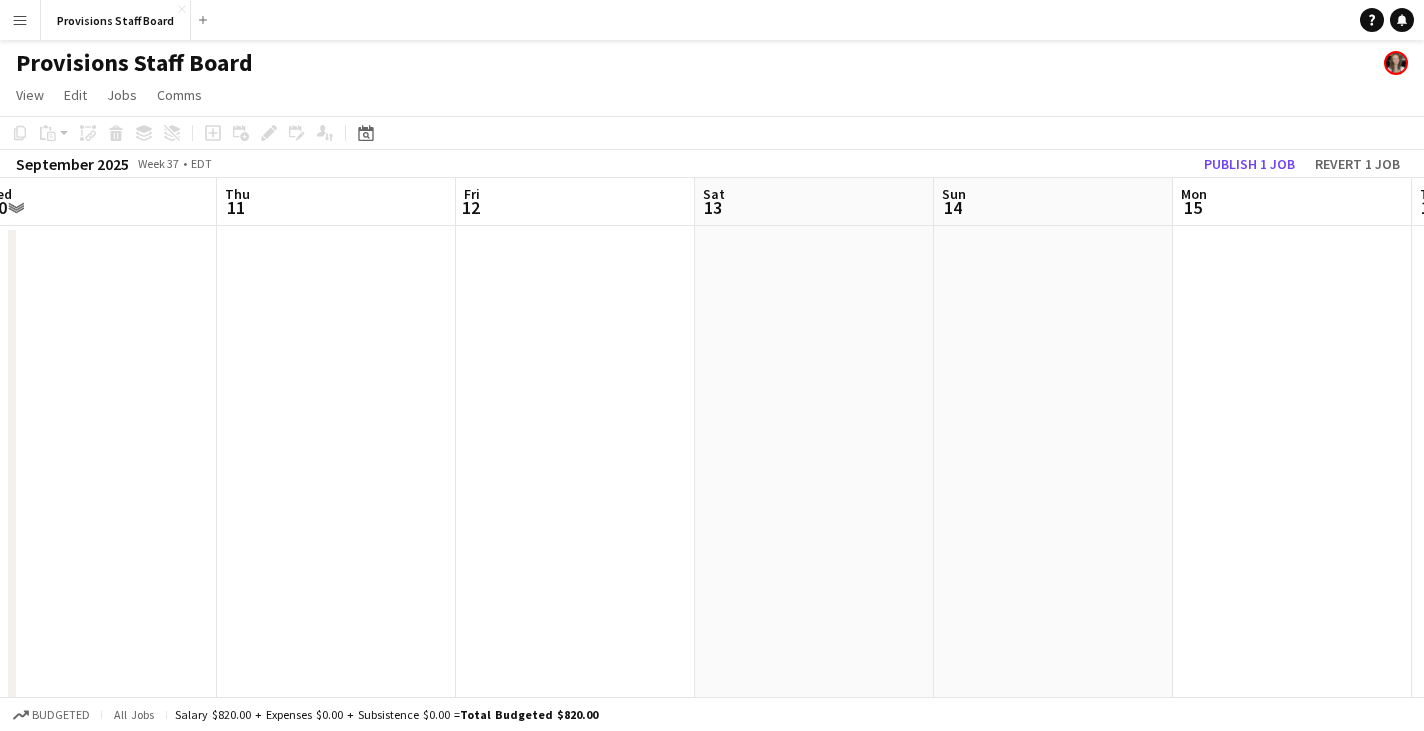 drag, startPoint x: 458, startPoint y: 201, endPoint x: 1135, endPoint y: 252, distance: 678.9183 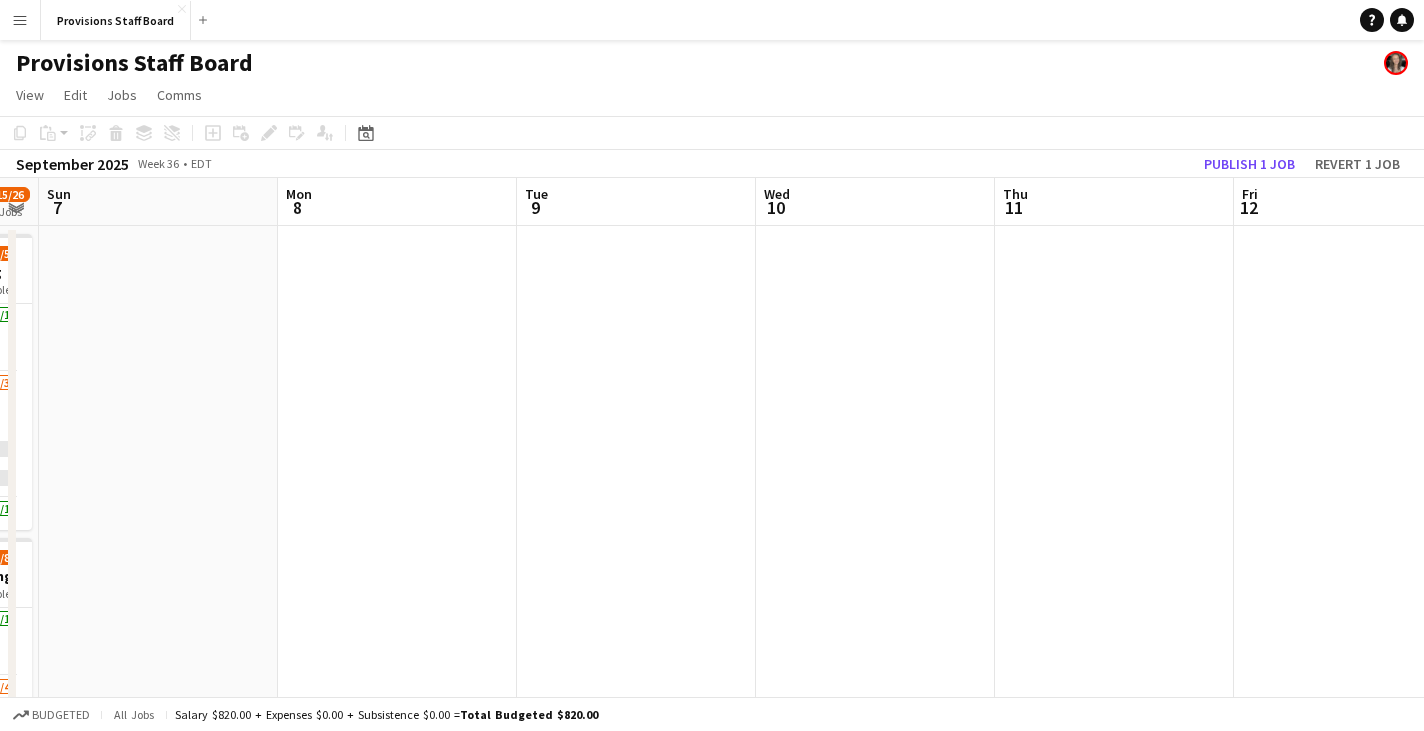 drag, startPoint x: 109, startPoint y: 204, endPoint x: 1205, endPoint y: 205, distance: 1096.0005 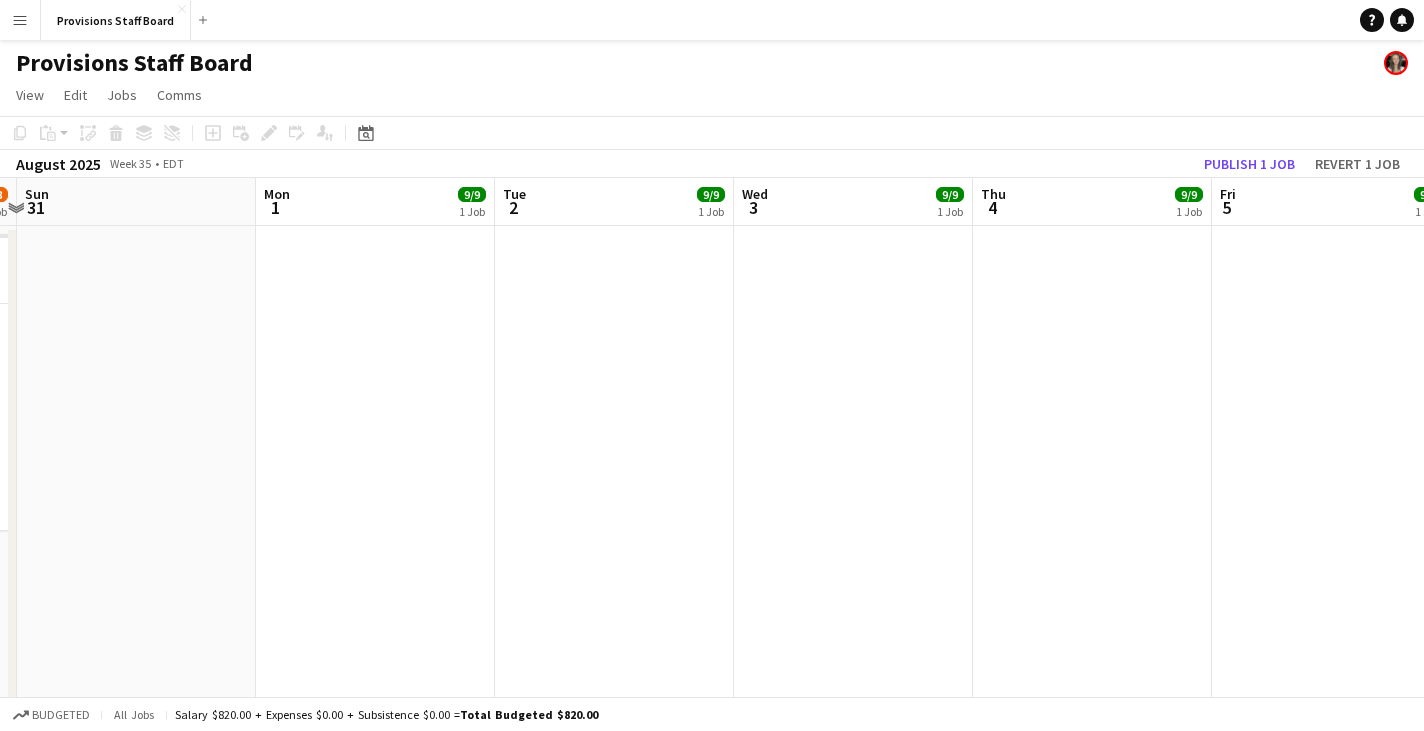 drag, startPoint x: 79, startPoint y: 201, endPoint x: 1224, endPoint y: 202, distance: 1145.0005 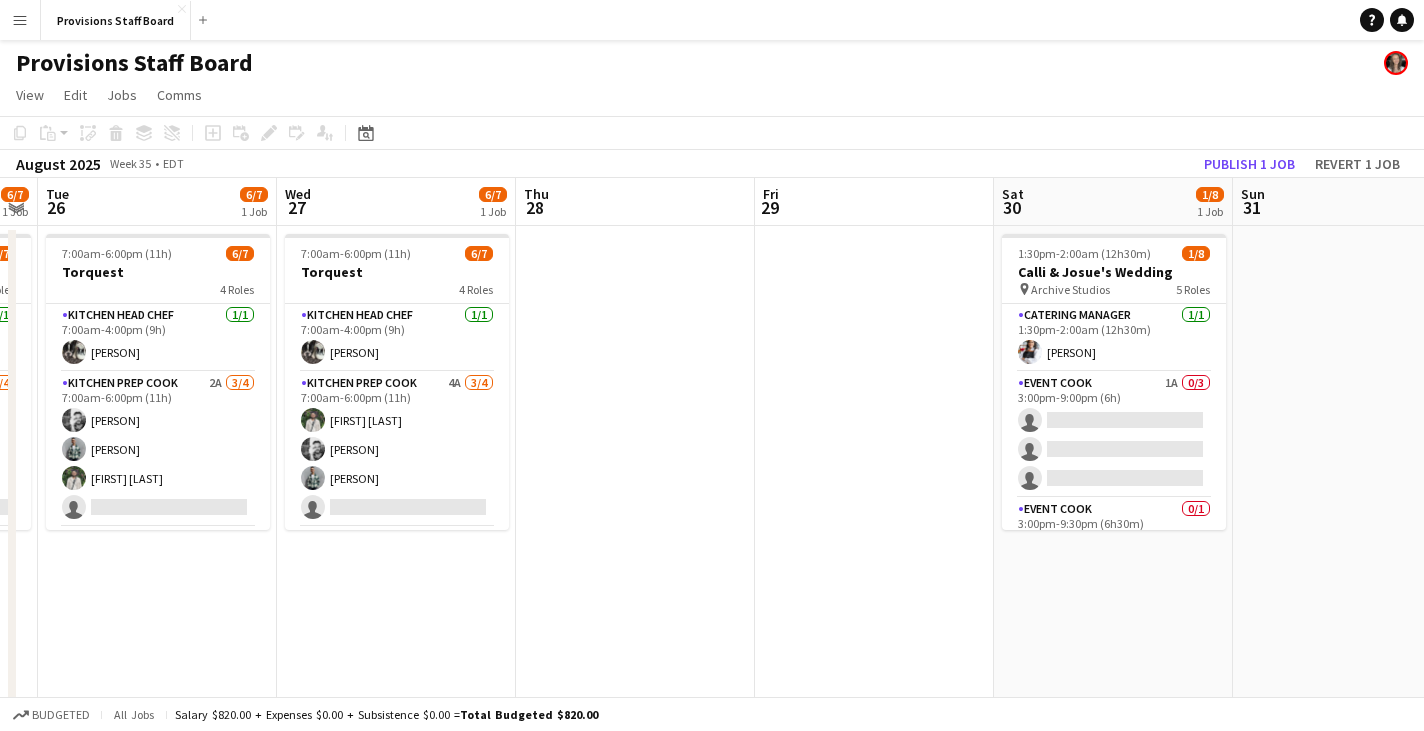 drag, startPoint x: 331, startPoint y: 193, endPoint x: 1332, endPoint y: 236, distance: 1001.92316 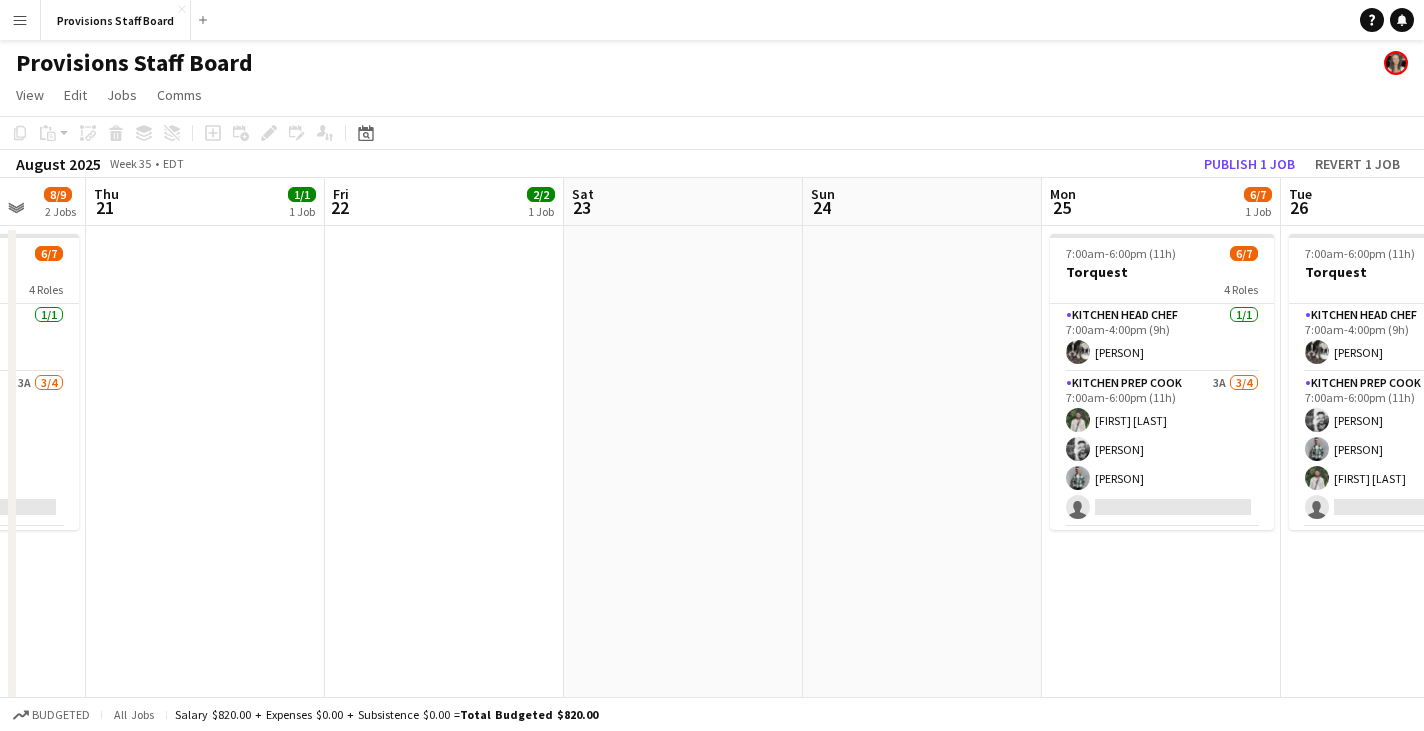 drag, startPoint x: 45, startPoint y: 210, endPoint x: 1279, endPoint y: 233, distance: 1234.2144 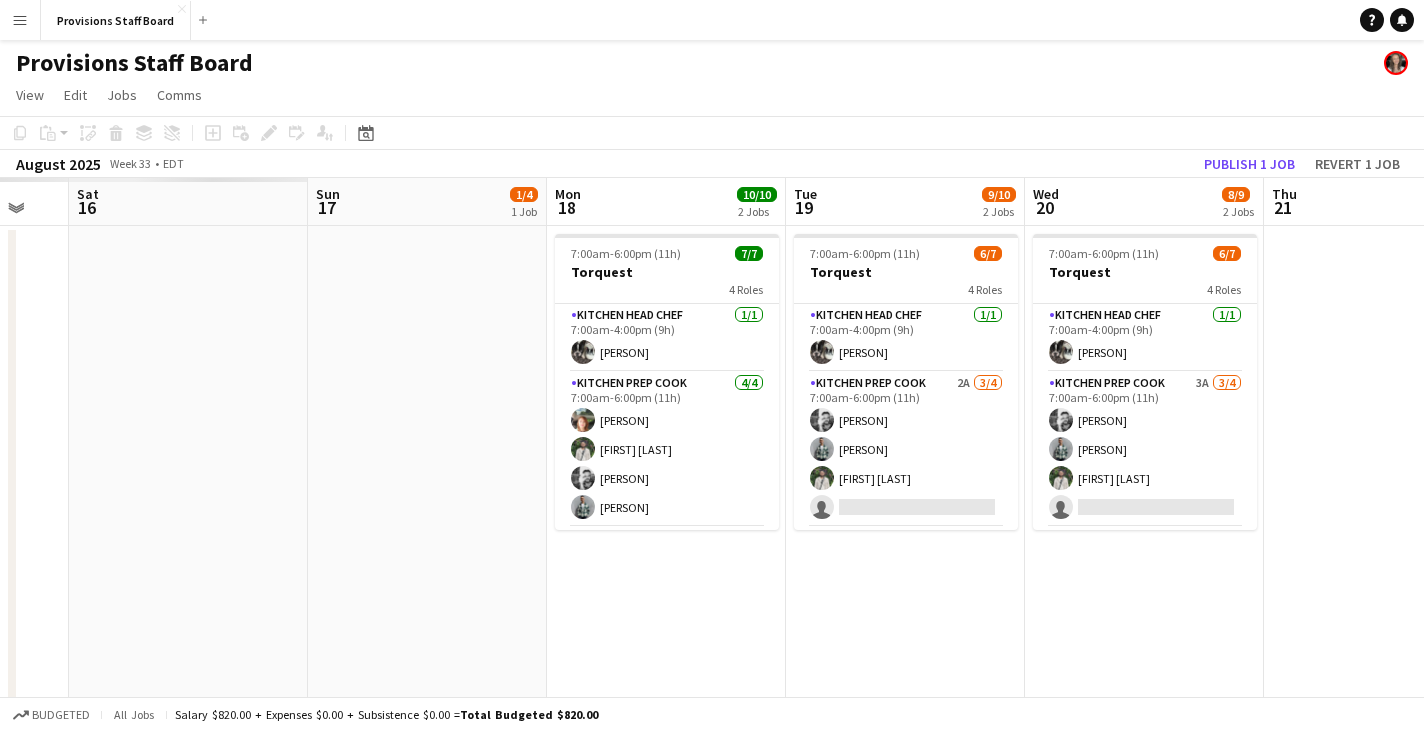 drag, startPoint x: 119, startPoint y: 216, endPoint x: 1250, endPoint y: 210, distance: 1131.0159 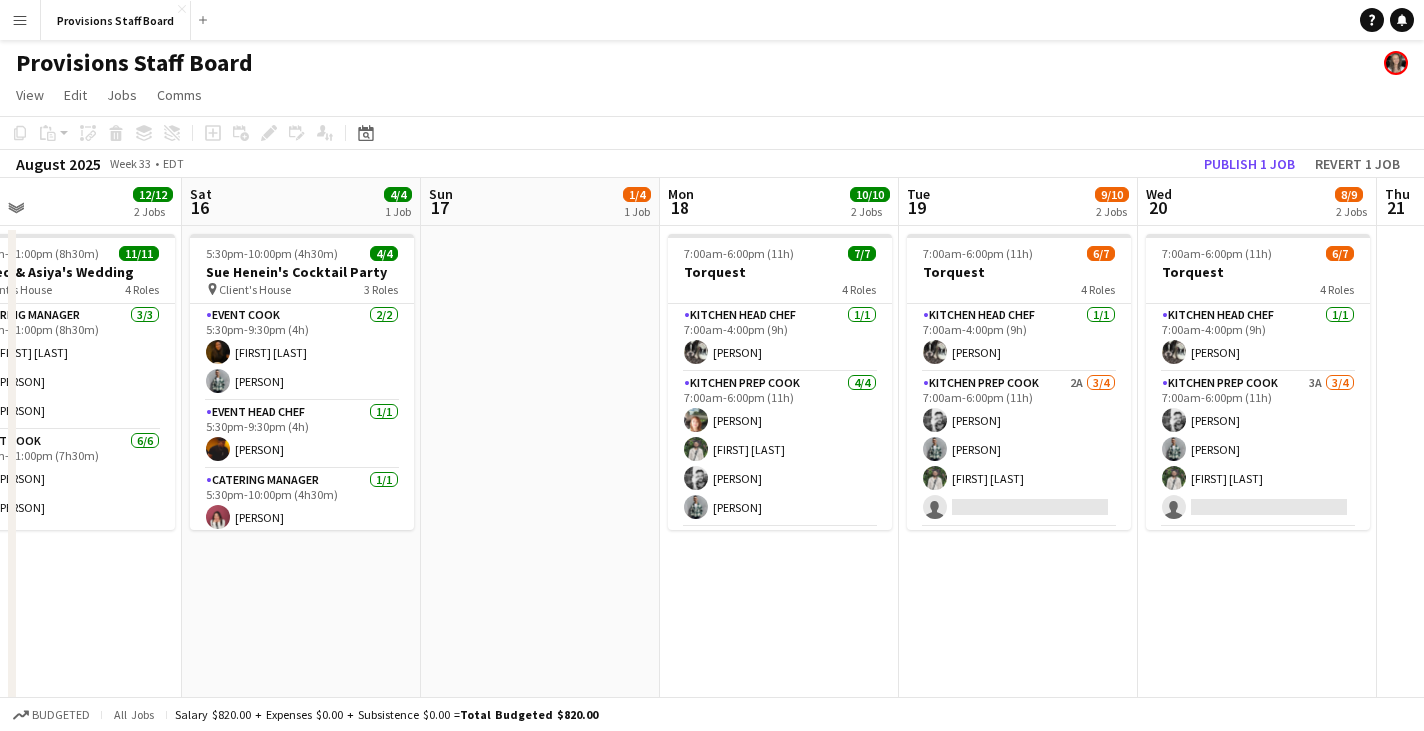 scroll, scrollTop: 0, scrollLeft: 572, axis: horizontal 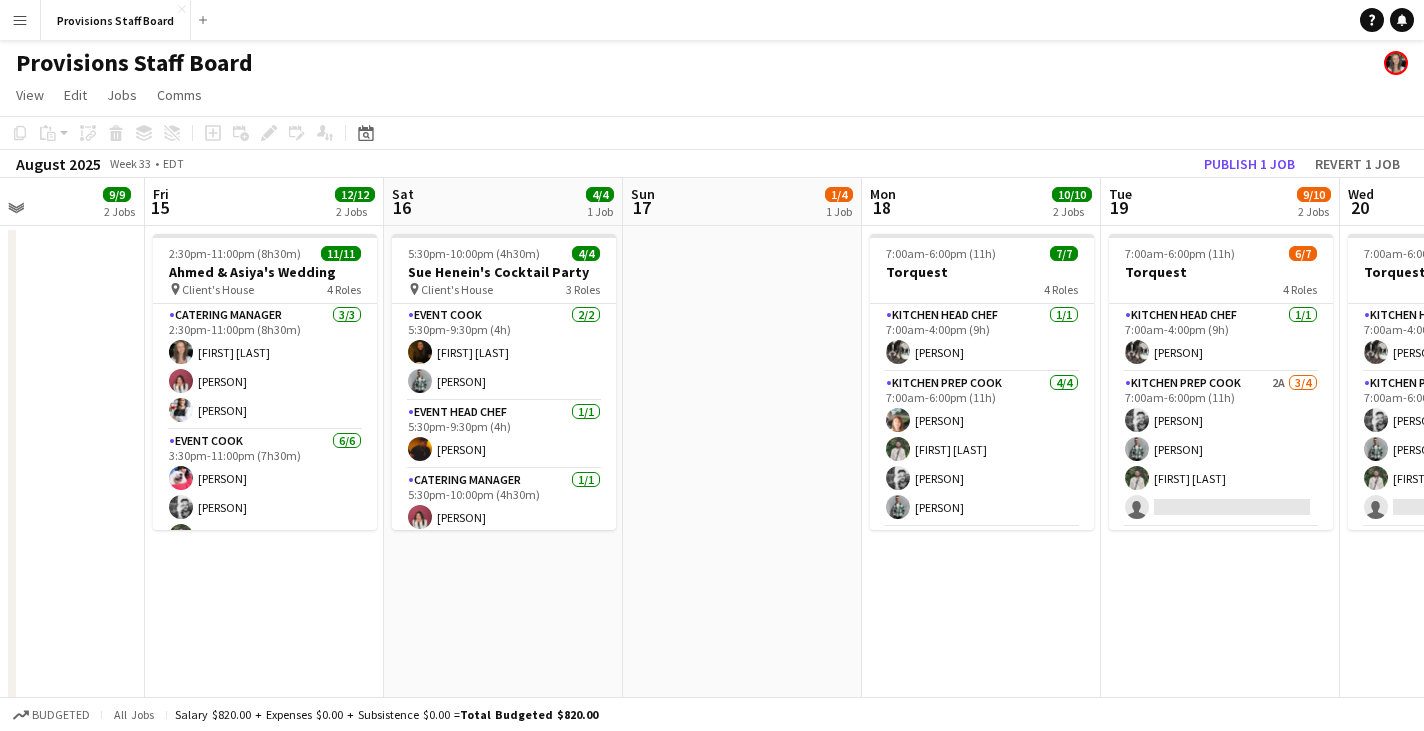 drag, startPoint x: 228, startPoint y: 193, endPoint x: 543, endPoint y: 206, distance: 315.26813 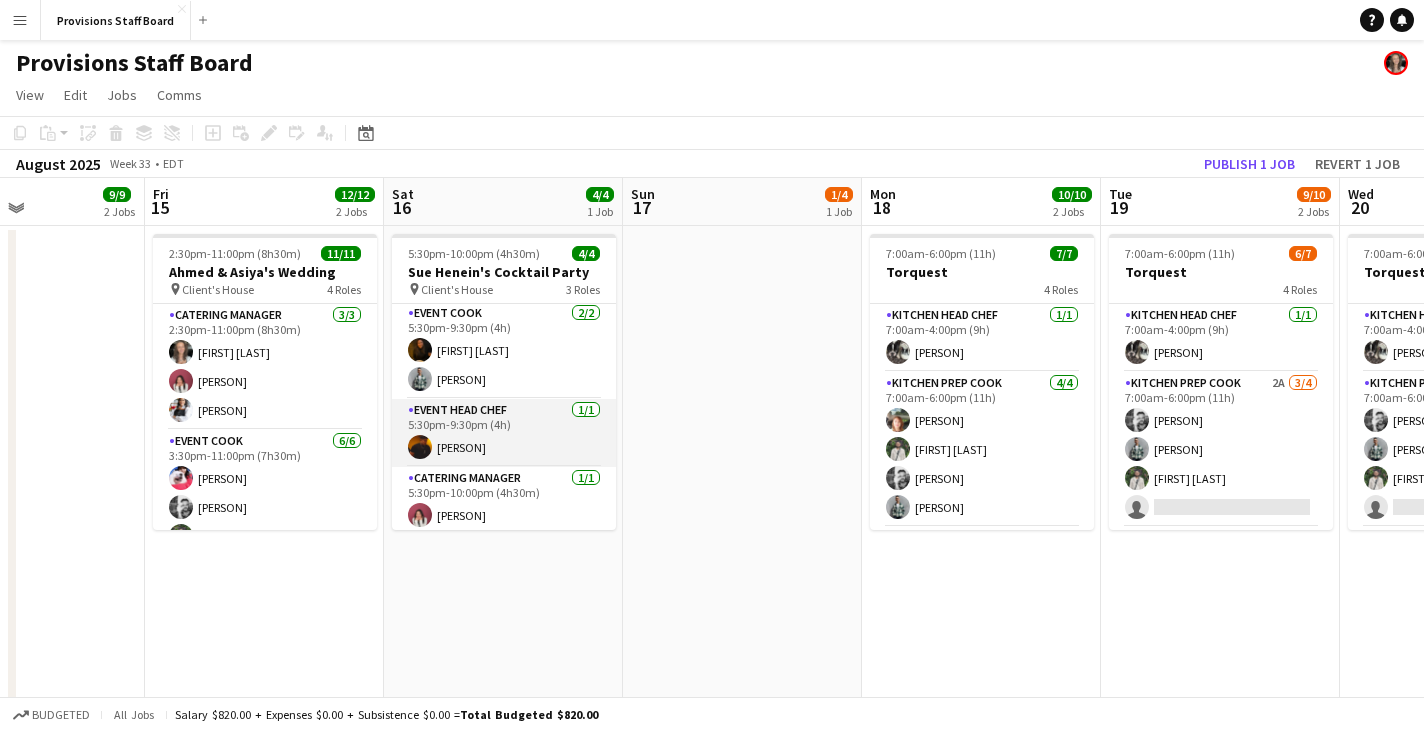 scroll, scrollTop: 0, scrollLeft: 0, axis: both 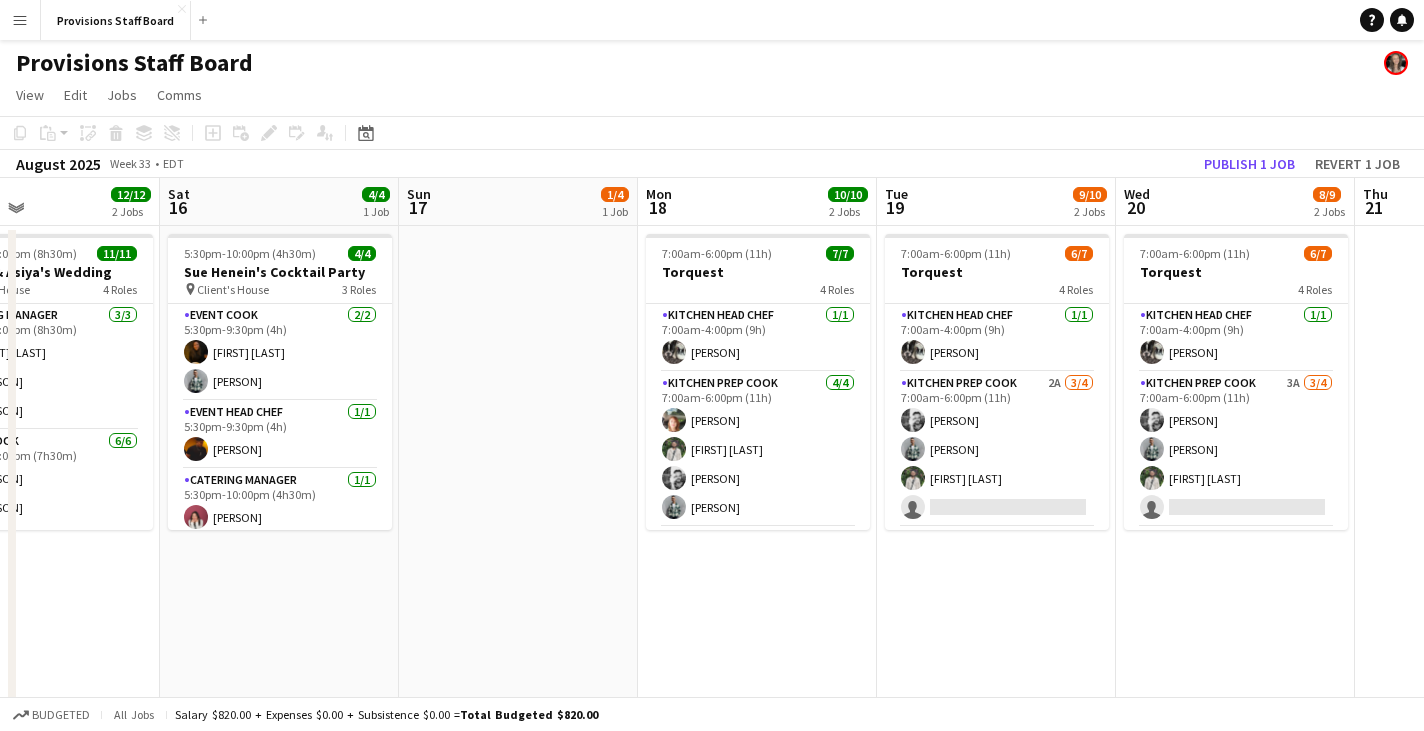 drag, startPoint x: 1318, startPoint y: 218, endPoint x: 351, endPoint y: 226, distance: 967.0331 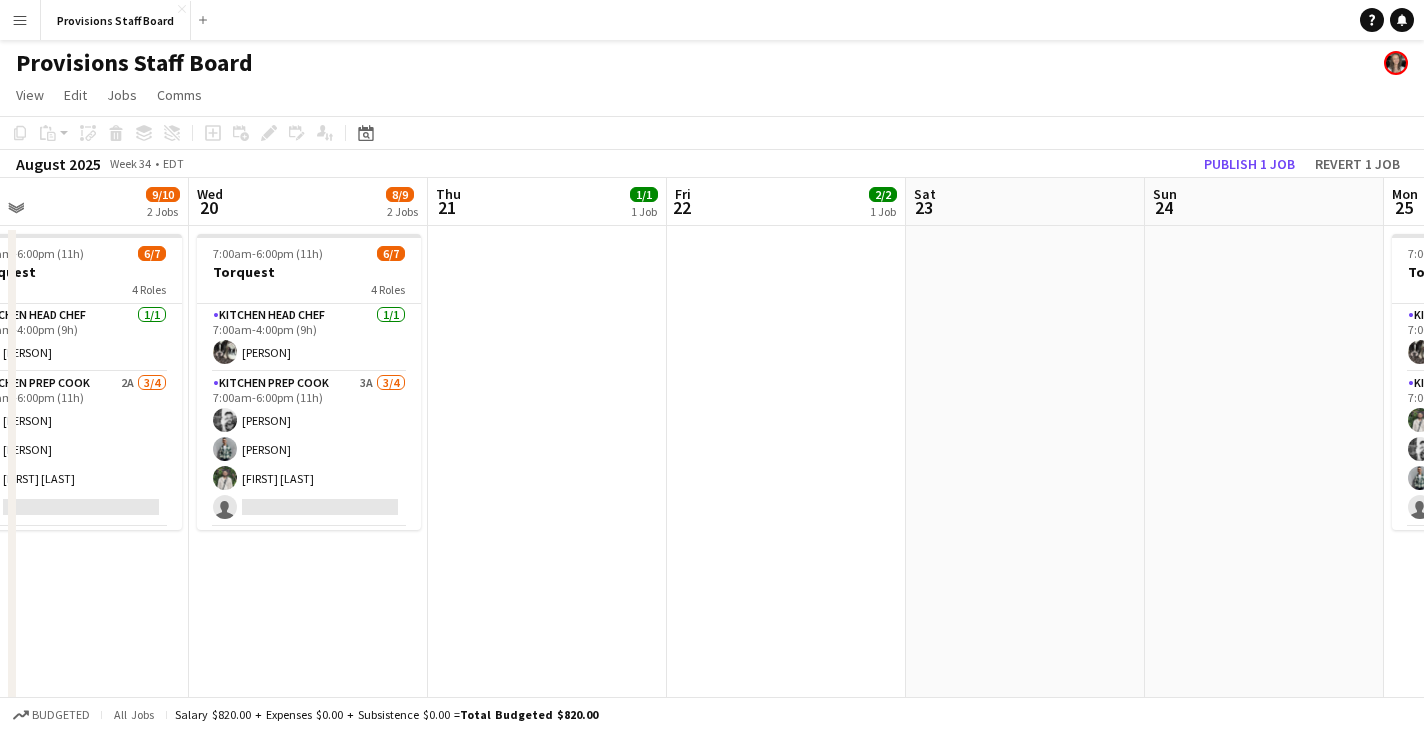 drag, startPoint x: 1285, startPoint y: 208, endPoint x: 578, endPoint y: 201, distance: 707.03467 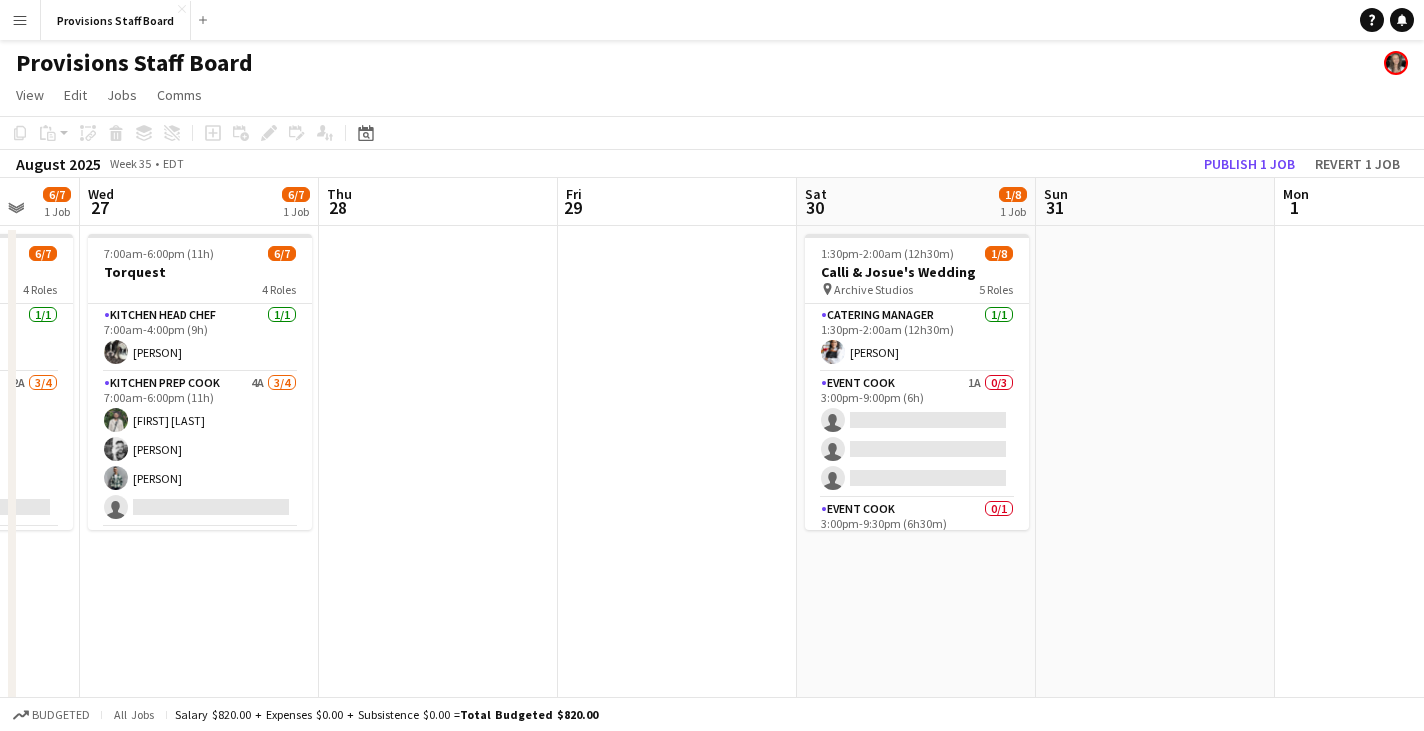 drag, startPoint x: 1155, startPoint y: 231, endPoint x: 442, endPoint y: 178, distance: 714.9671 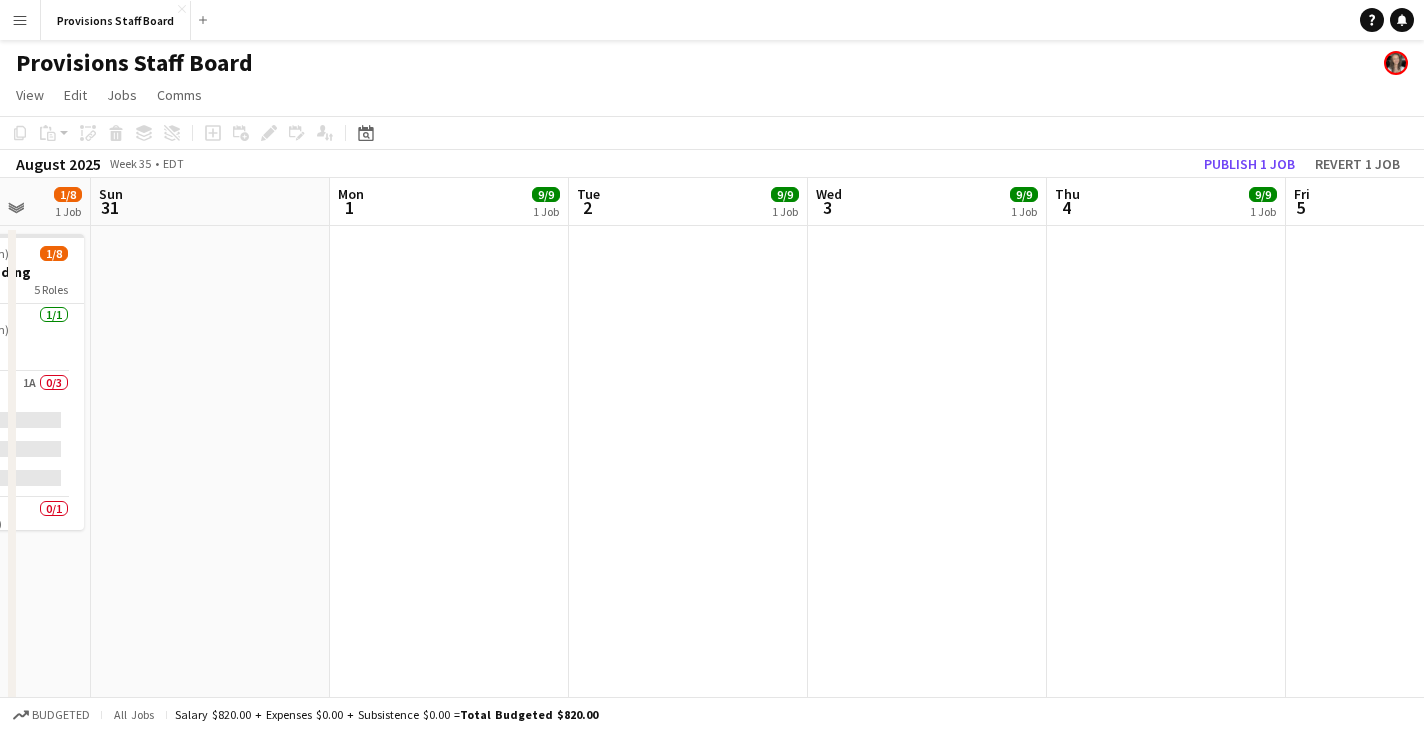 drag, startPoint x: 1331, startPoint y: 187, endPoint x: 132, endPoint y: 222, distance: 1199.5107 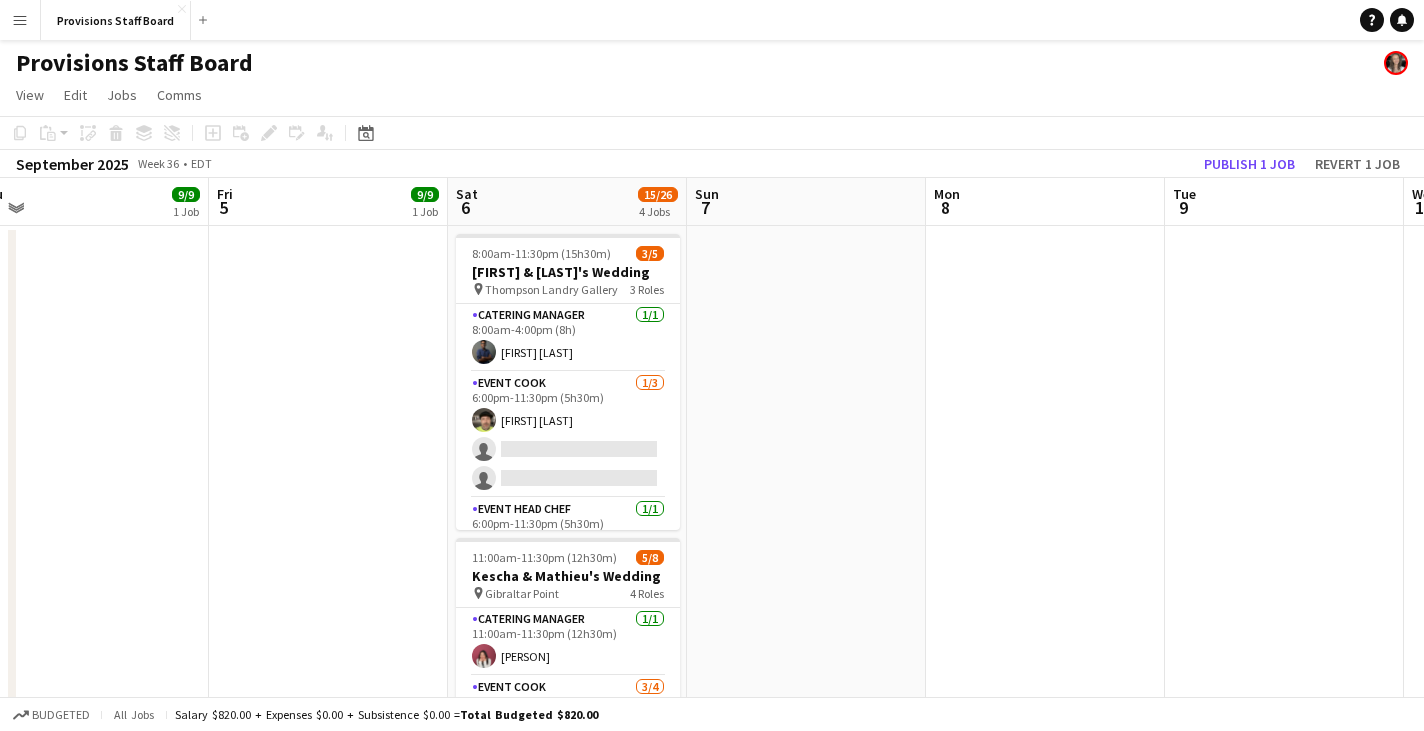scroll, scrollTop: 0, scrollLeft: 753, axis: horizontal 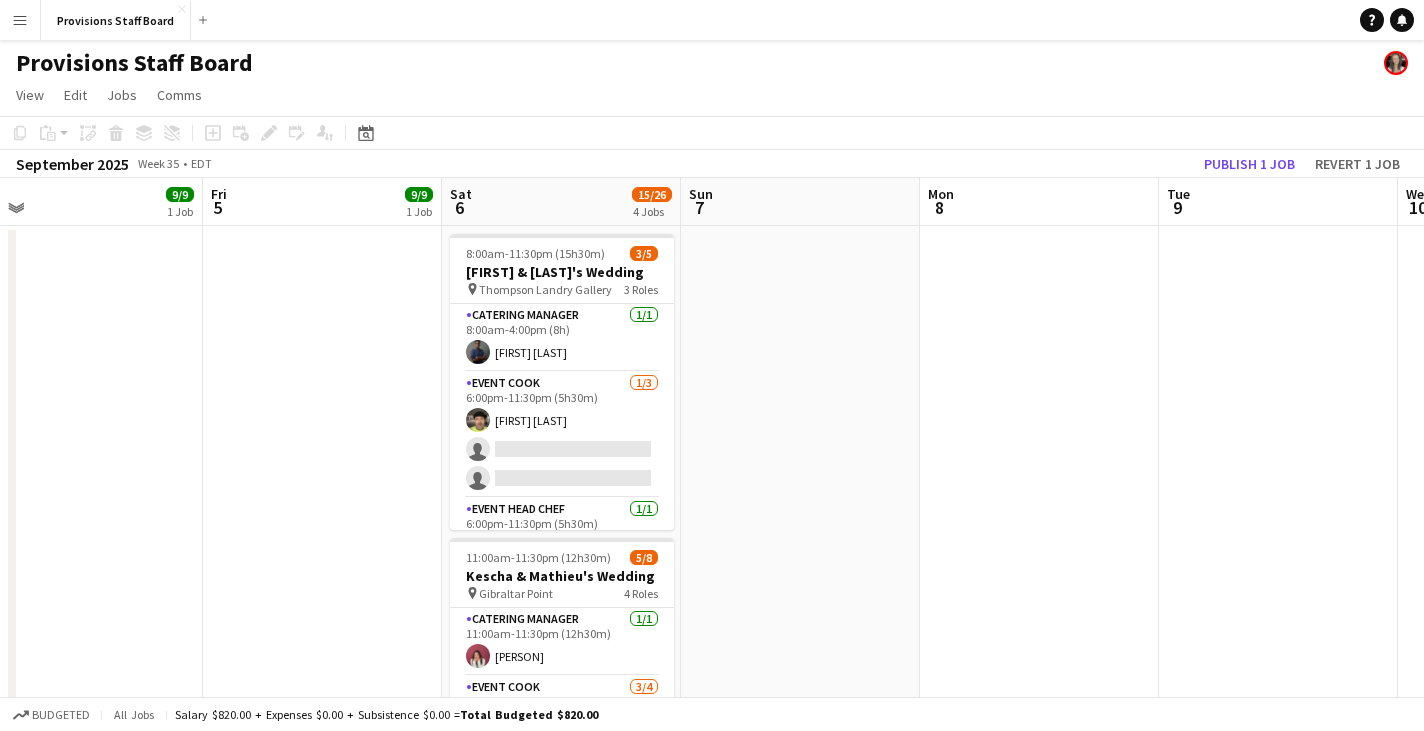 drag, startPoint x: 765, startPoint y: 221, endPoint x: 243, endPoint y: 247, distance: 522.6471 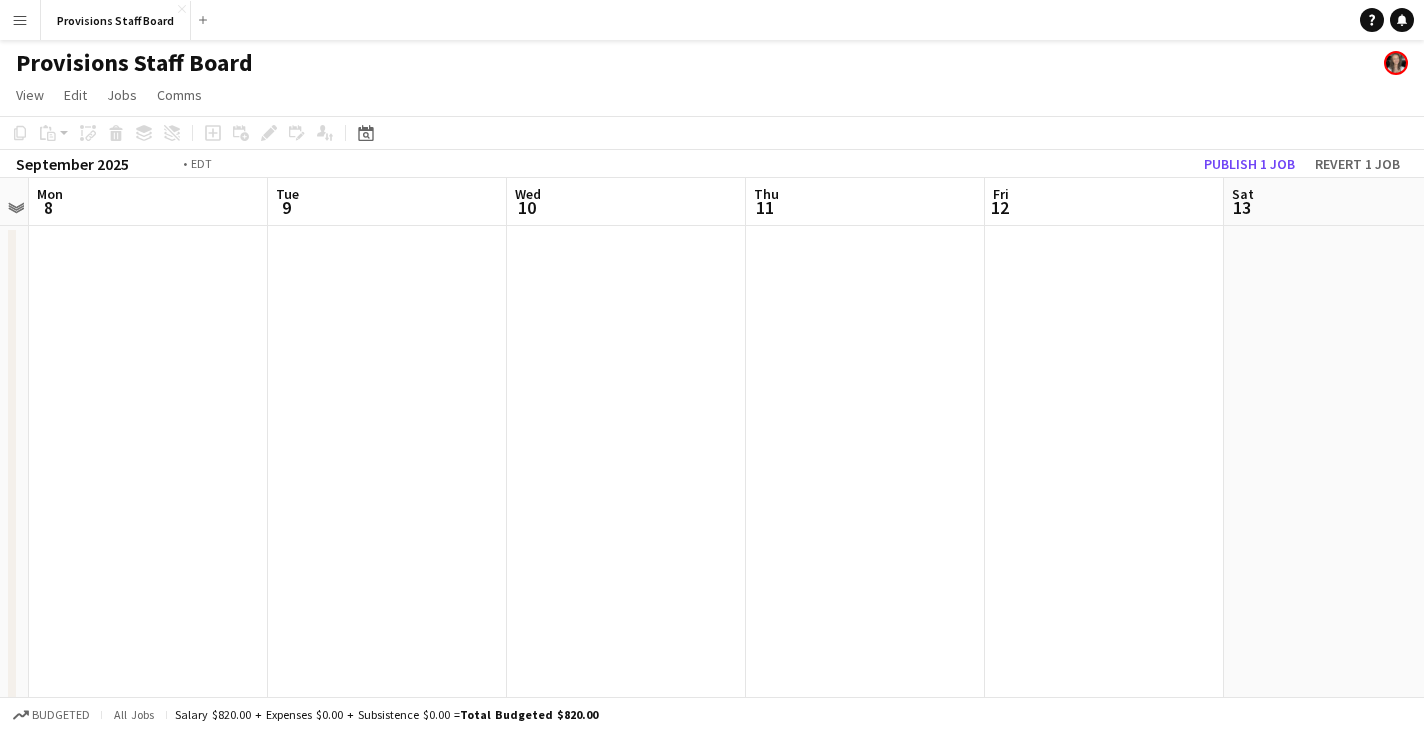 drag, startPoint x: 1370, startPoint y: 208, endPoint x: 222, endPoint y: 262, distance: 1149.2693 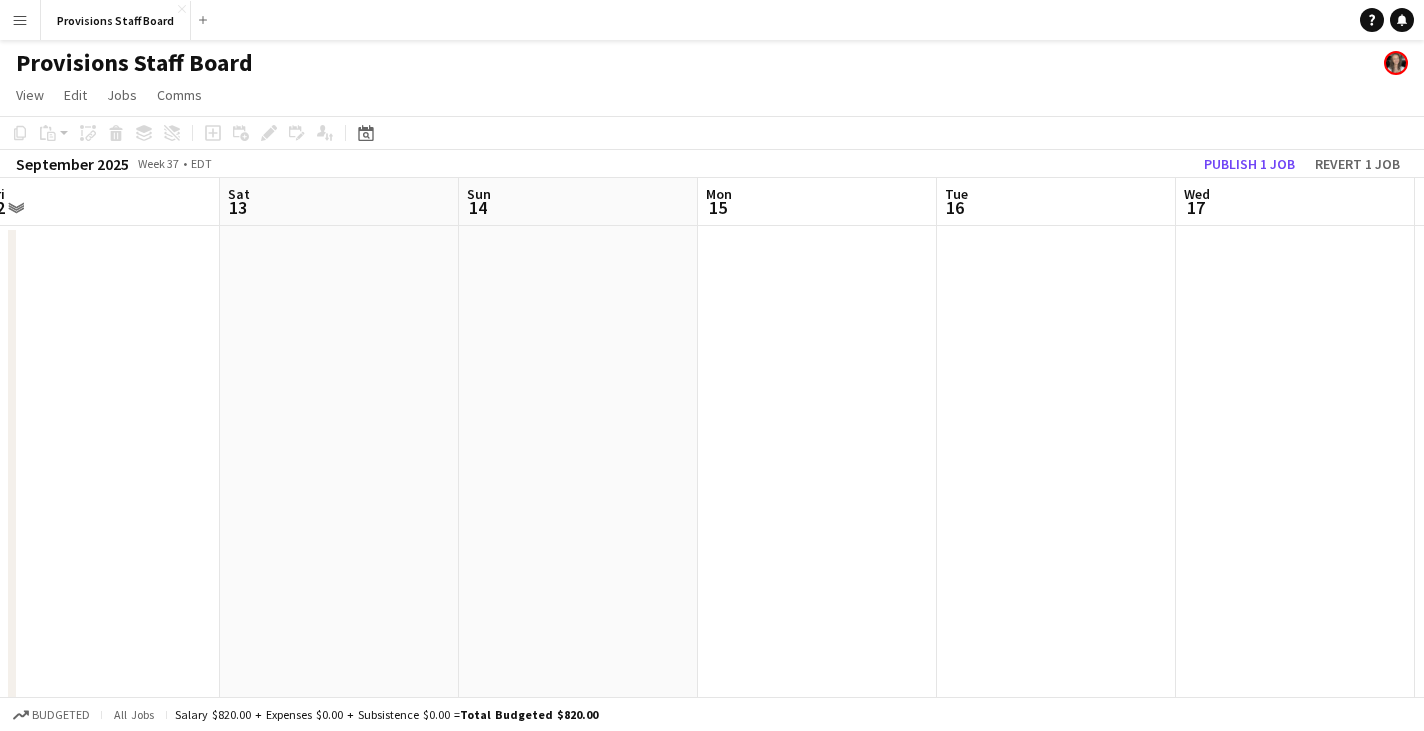 drag, startPoint x: 1223, startPoint y: 220, endPoint x: 267, endPoint y: 267, distance: 957.15466 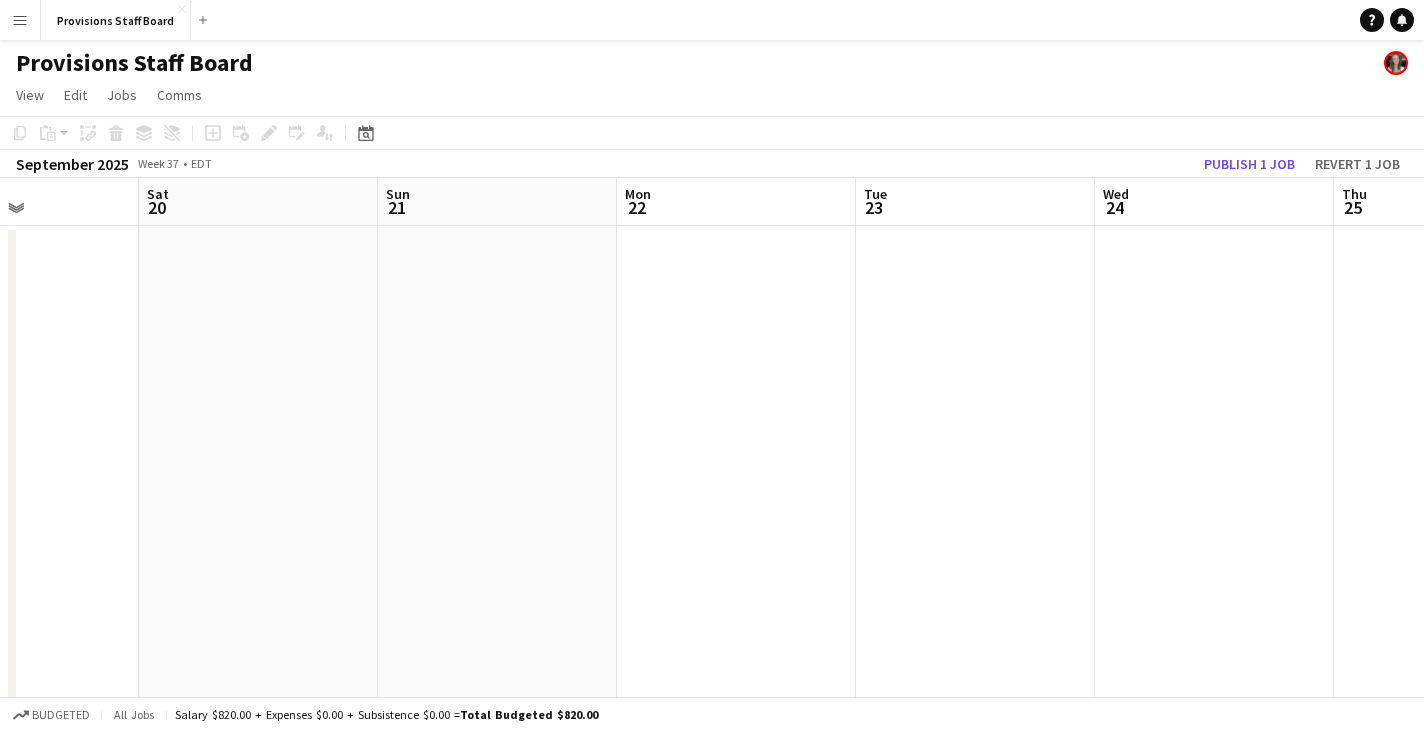drag, startPoint x: 1059, startPoint y: 205, endPoint x: -1, endPoint y: 252, distance: 1061.0415 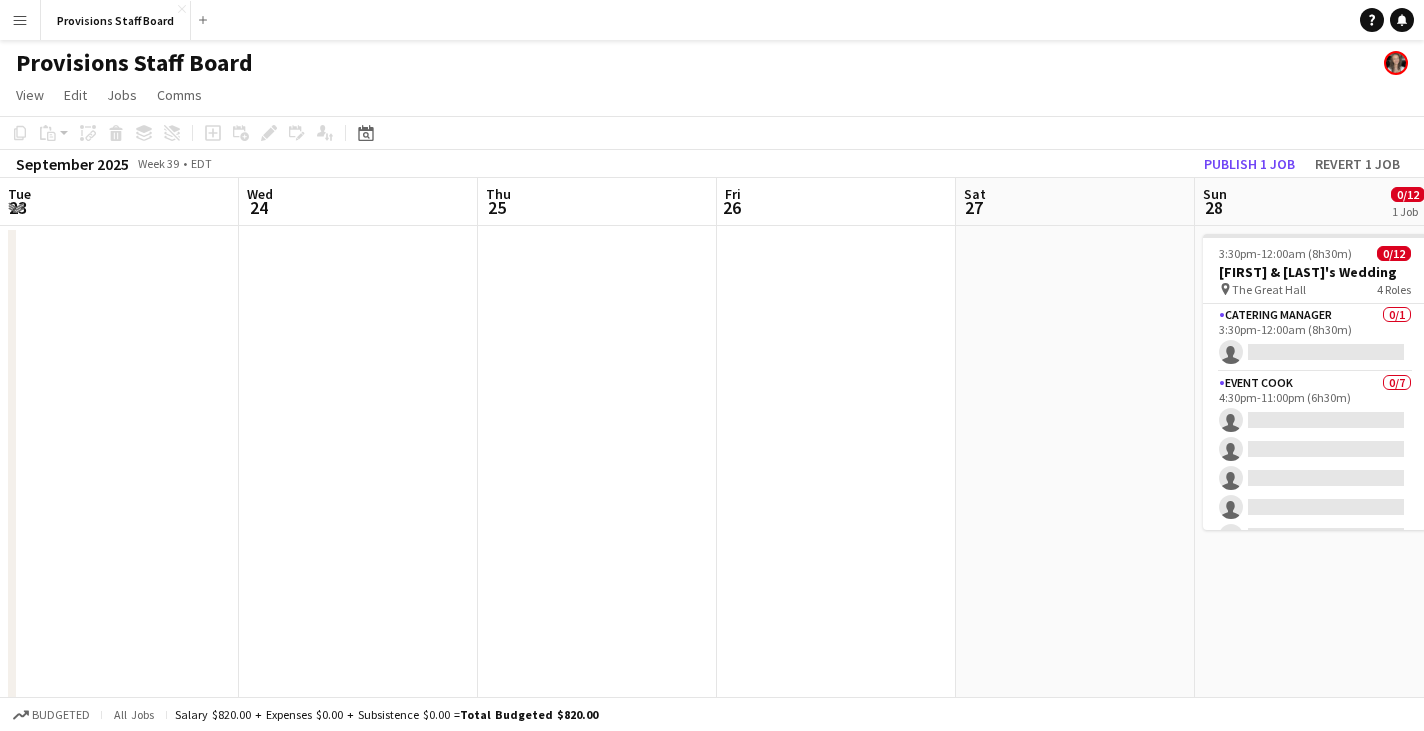 drag, startPoint x: 1365, startPoint y: 196, endPoint x: 284, endPoint y: 233, distance: 1081.633 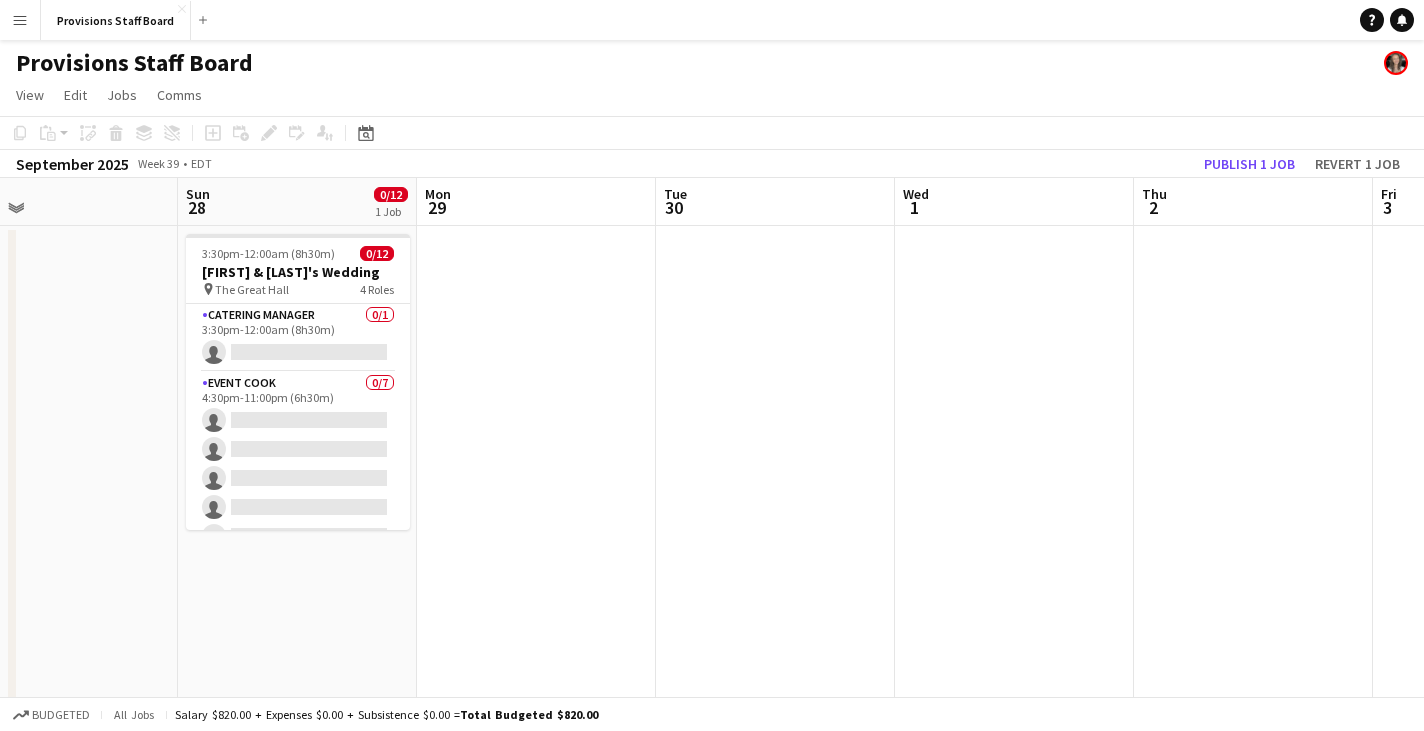 scroll, scrollTop: 0, scrollLeft: 779, axis: horizontal 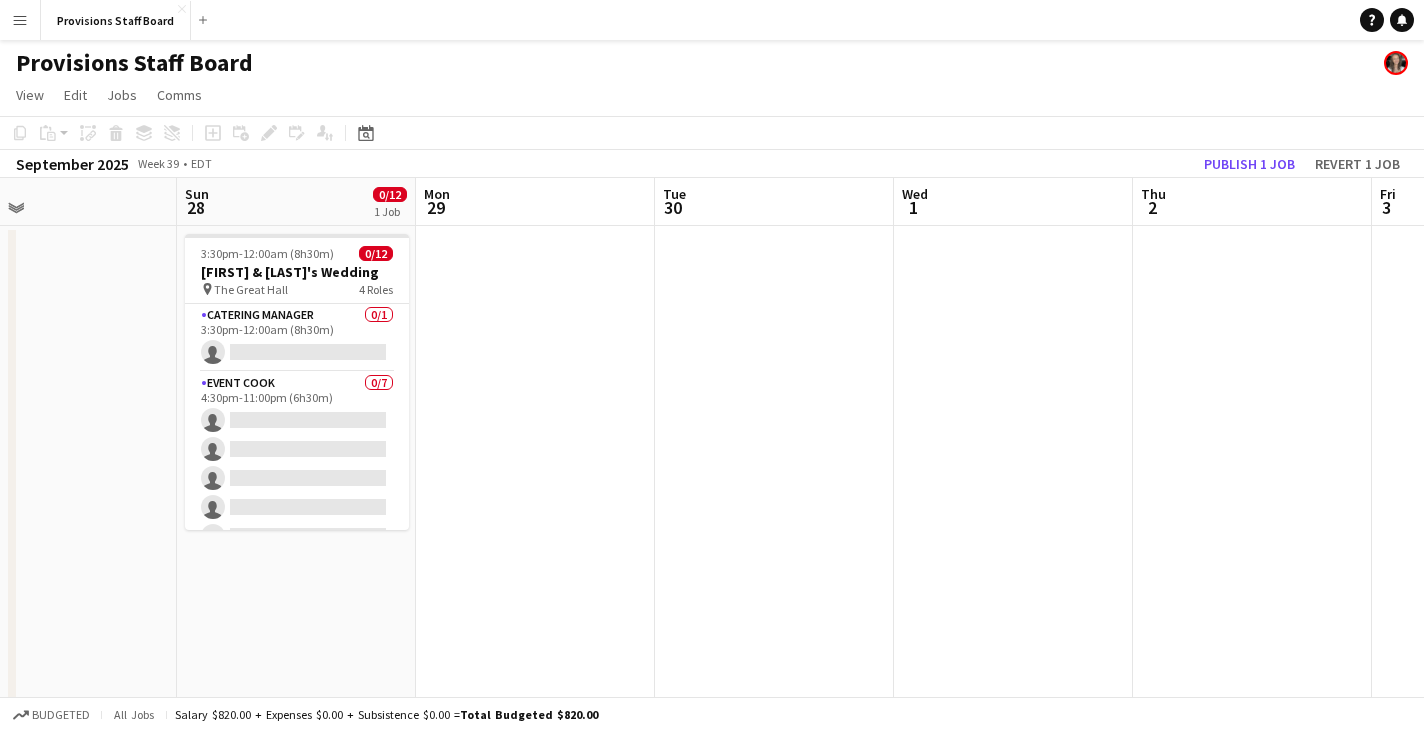 drag, startPoint x: 1359, startPoint y: 195, endPoint x: 583, endPoint y: 222, distance: 776.4696 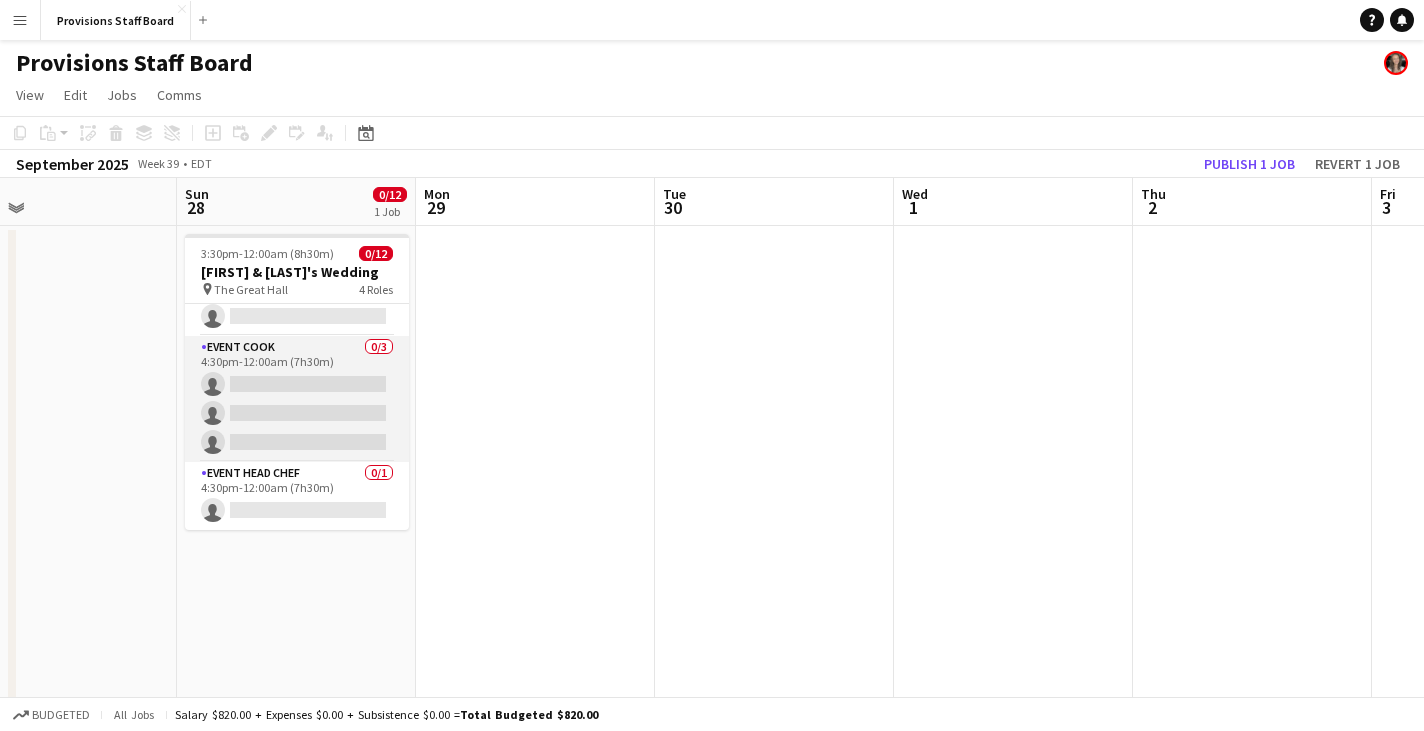 scroll, scrollTop: 0, scrollLeft: 0, axis: both 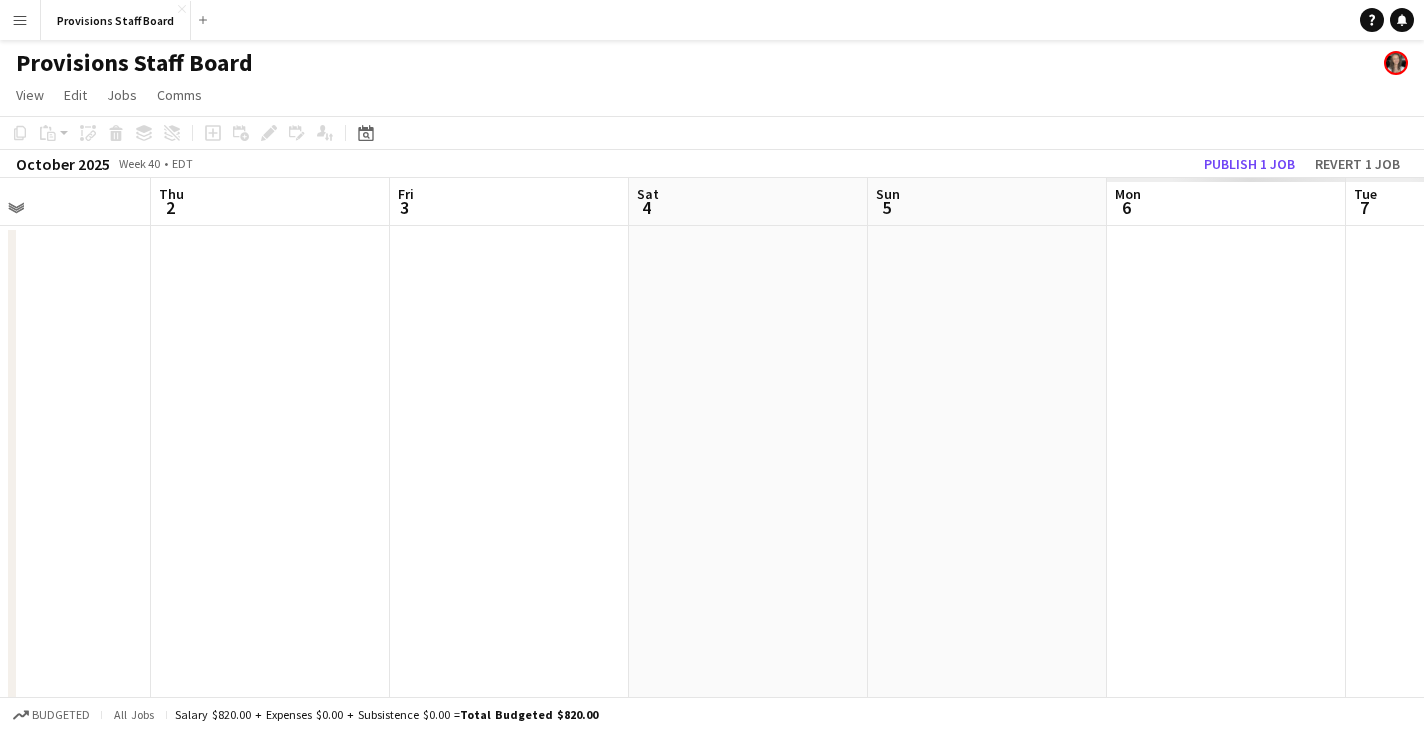 drag, startPoint x: 1321, startPoint y: 203, endPoint x: 128, endPoint y: 277, distance: 1195.2928 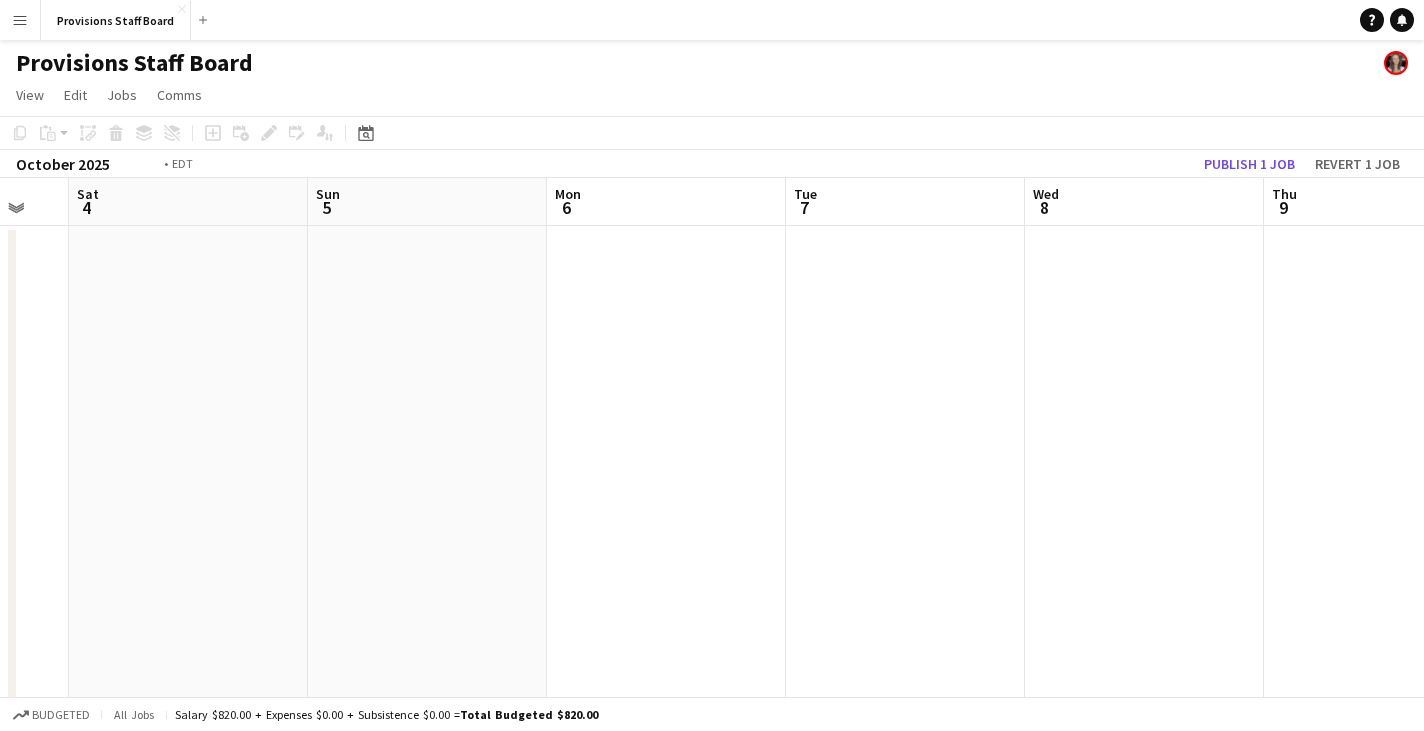 scroll, scrollTop: 0, scrollLeft: 613, axis: horizontal 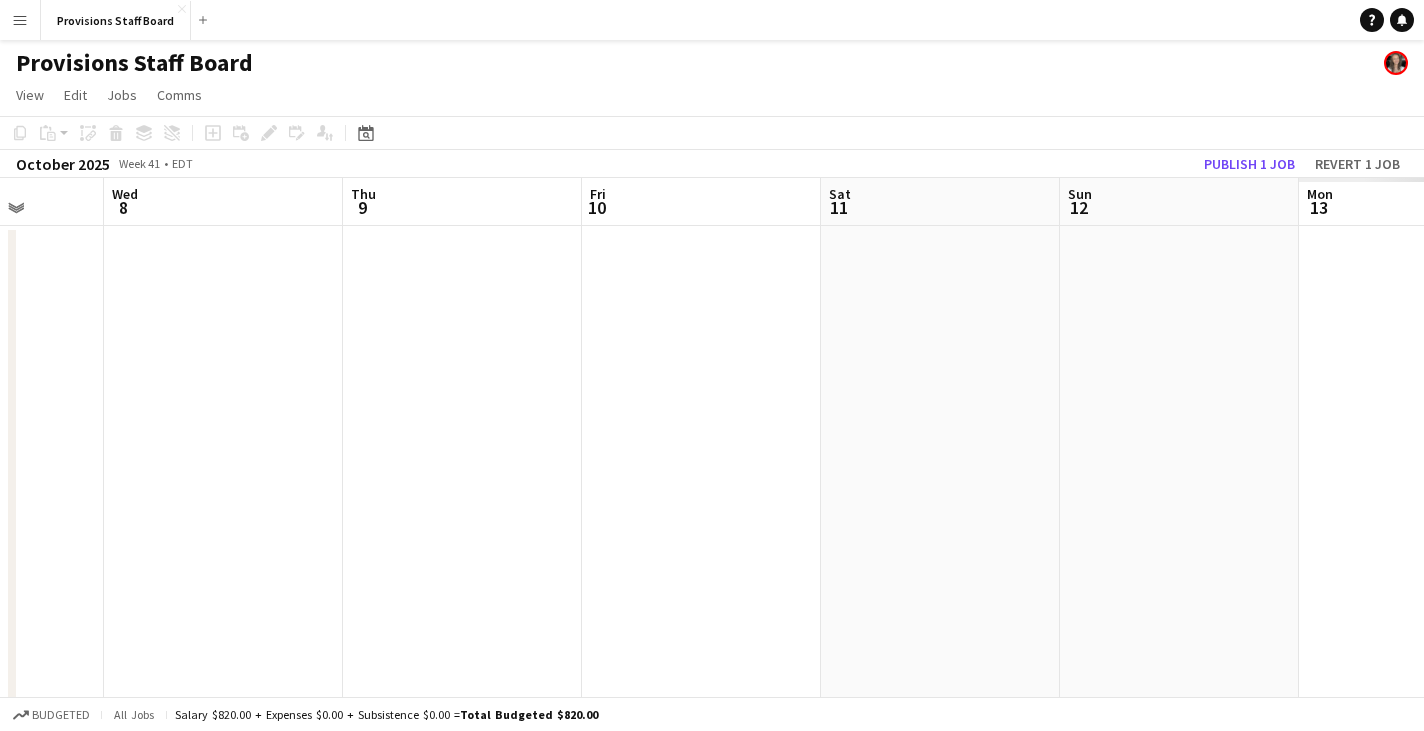 drag, startPoint x: 932, startPoint y: 227, endPoint x: -1, endPoint y: 226, distance: 933.00055 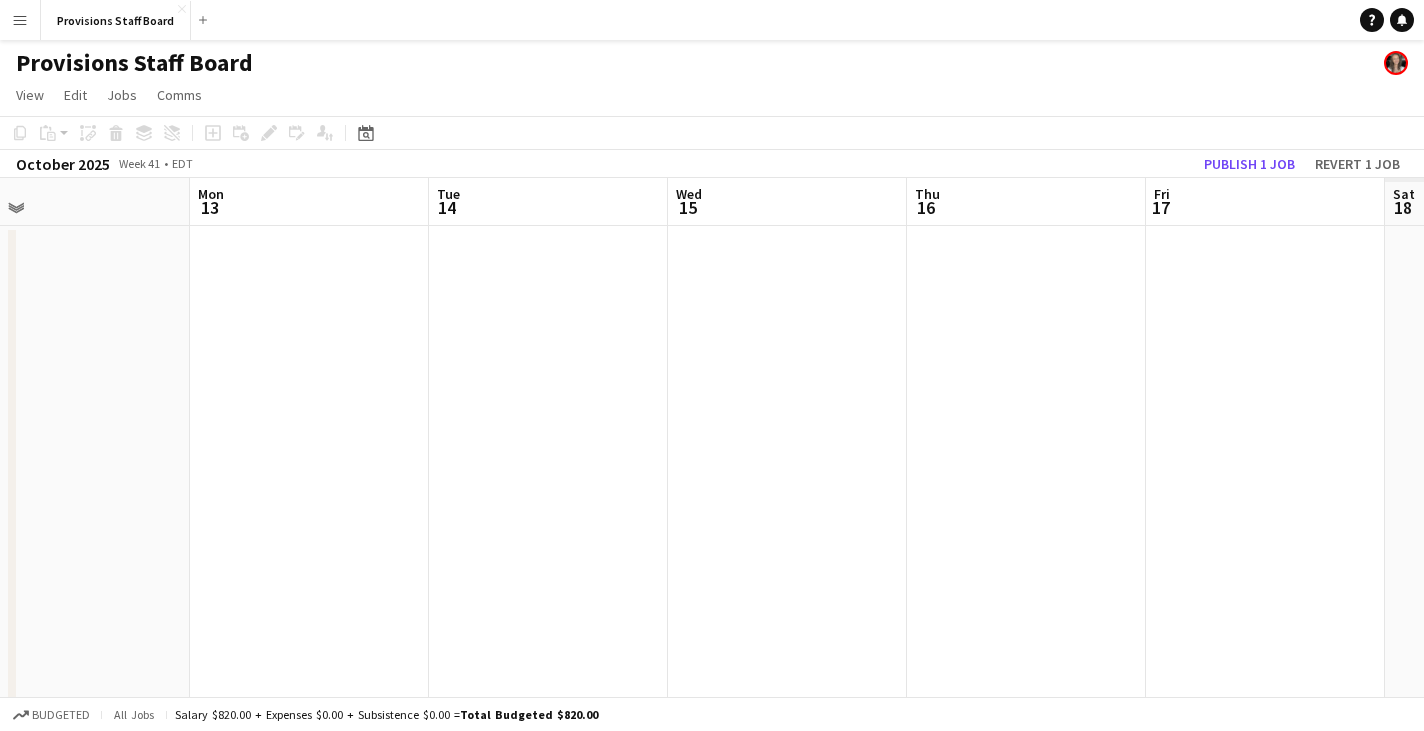 drag, startPoint x: 1319, startPoint y: 201, endPoint x: 214, endPoint y: 282, distance: 1107.9648 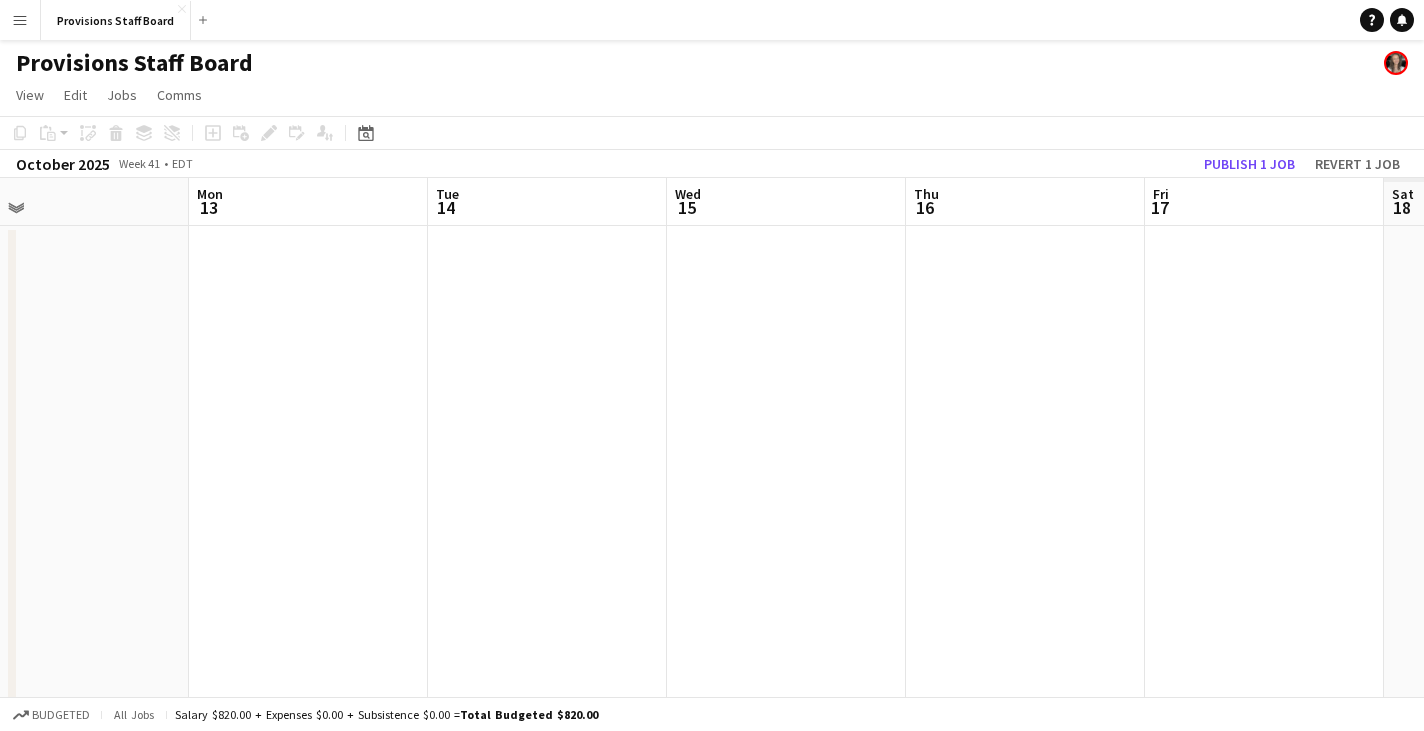 click on "Thu   9   Fri   10   Sat   11   Sun   12   Mon   13   Tue   14   Wed   15   Thu   16   Fri   17   Sat   18   Sun   19" at bounding box center [712, 1242] 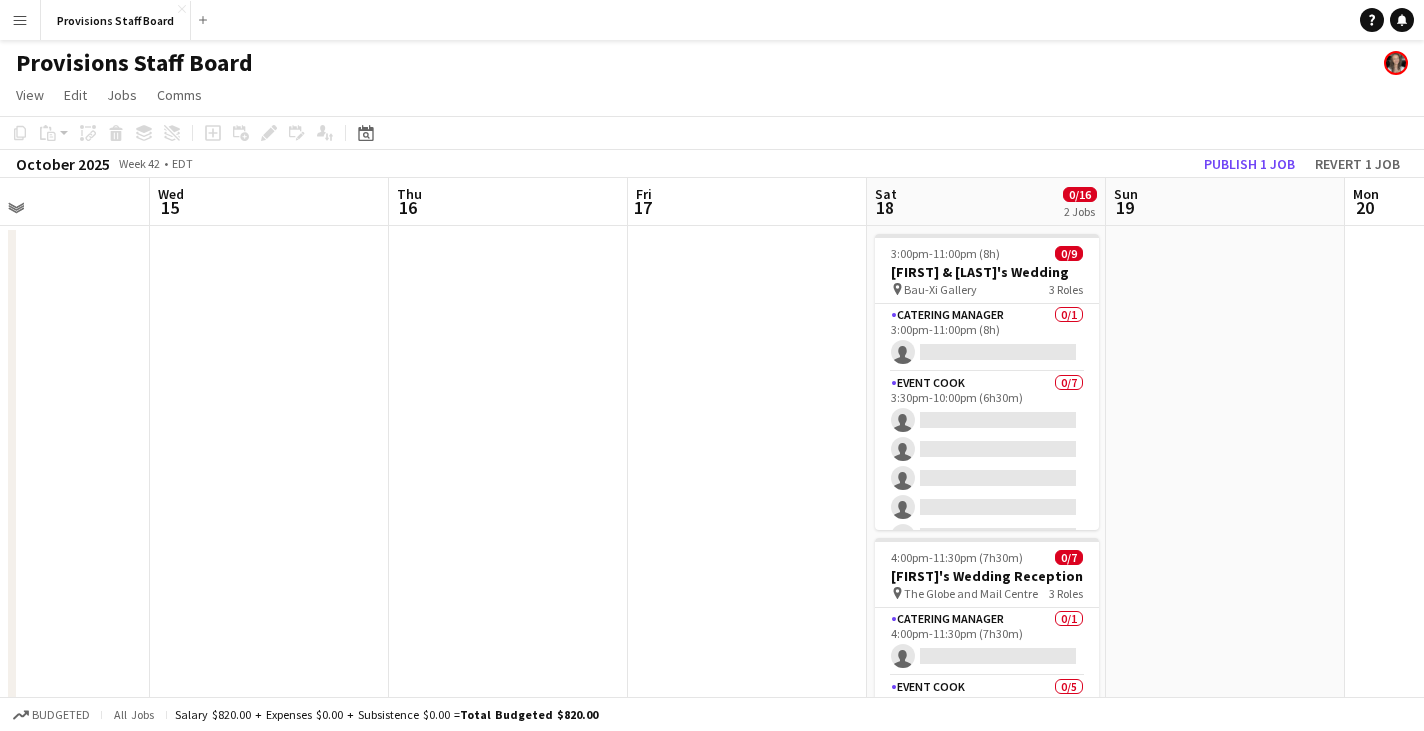 scroll, scrollTop: 0, scrollLeft: 564, axis: horizontal 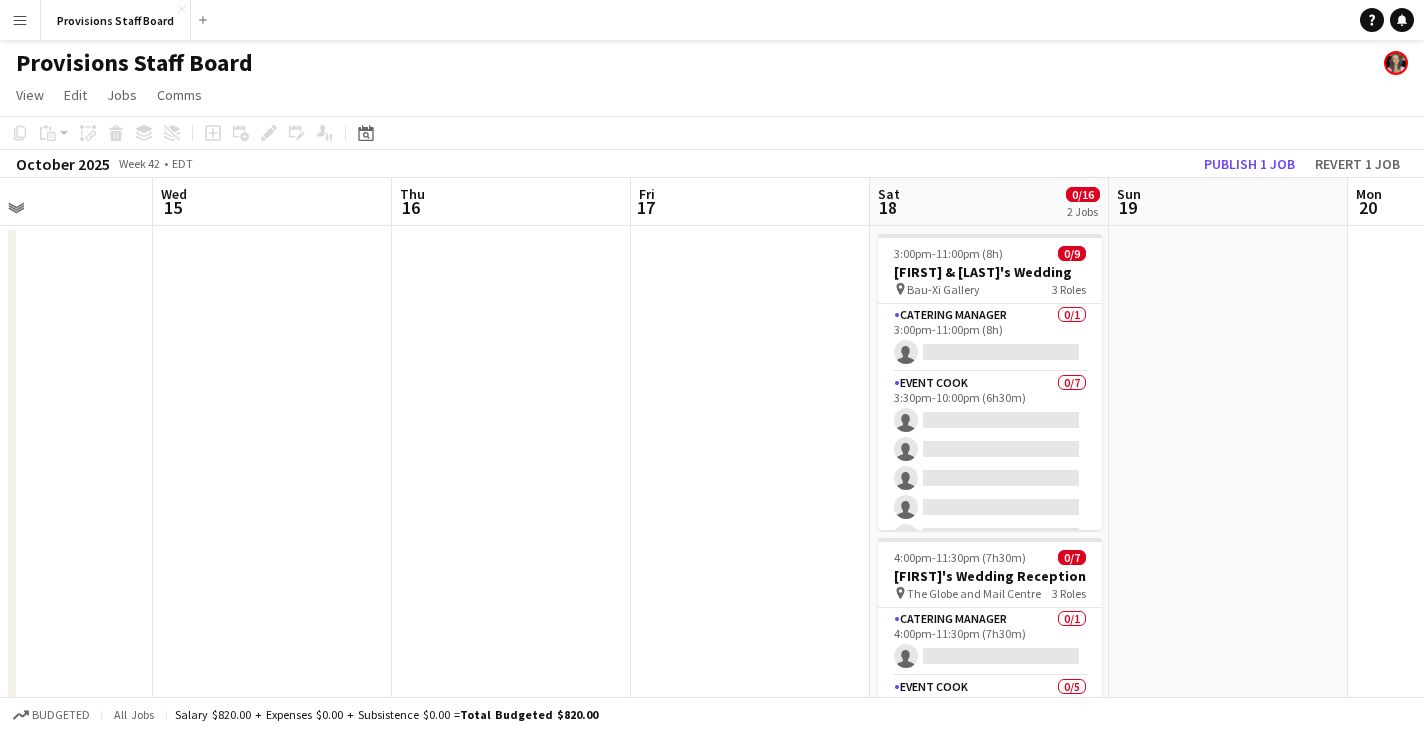 drag, startPoint x: 1236, startPoint y: 216, endPoint x: 768, endPoint y: 197, distance: 468.38553 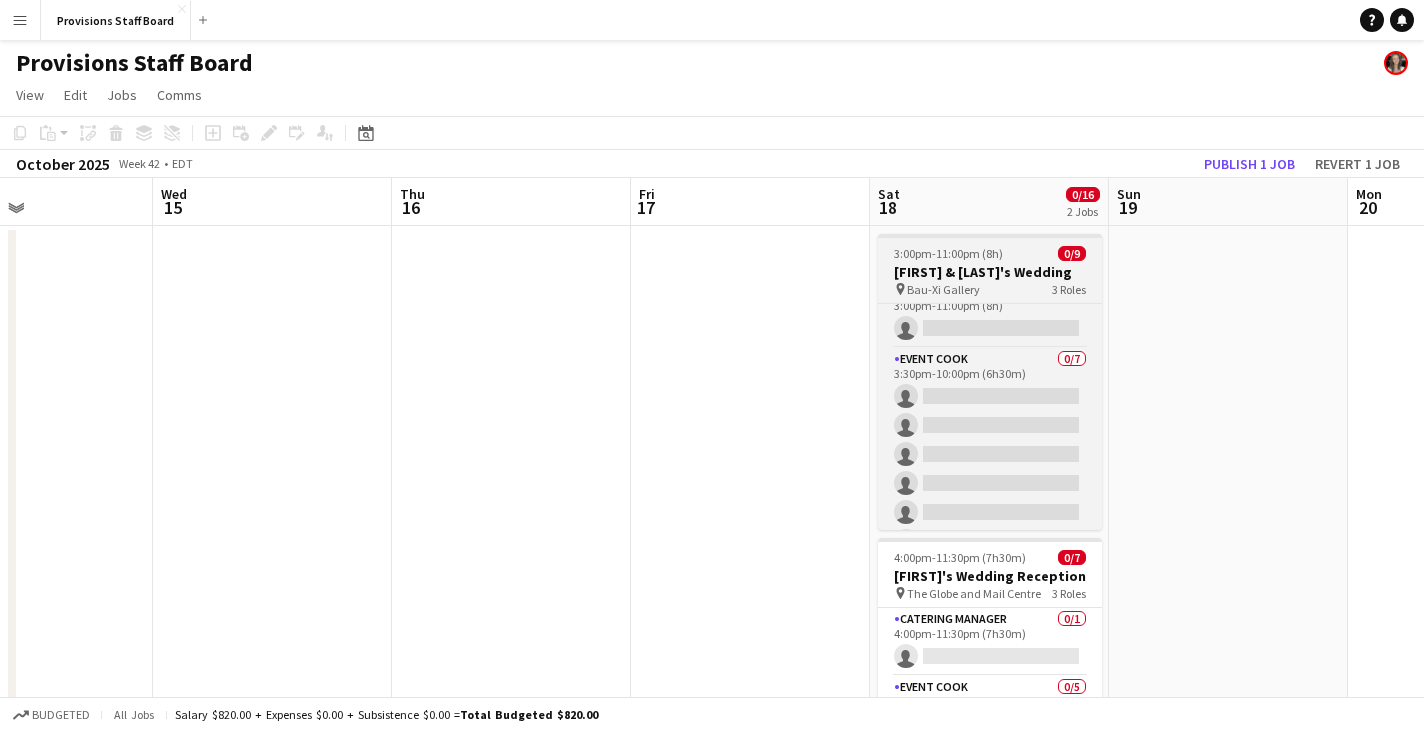 scroll, scrollTop: 0, scrollLeft: 0, axis: both 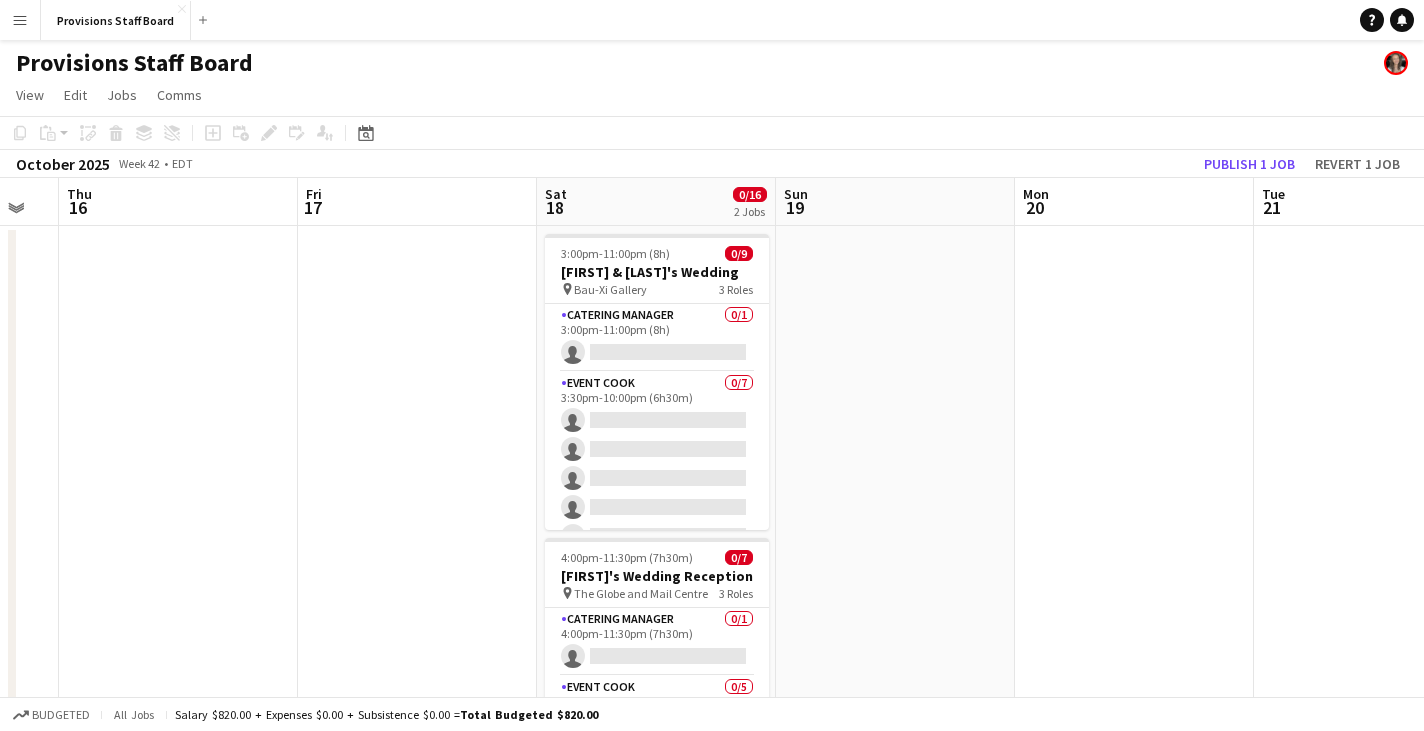 drag, startPoint x: 1293, startPoint y: 201, endPoint x: -1, endPoint y: 225, distance: 1294.2225 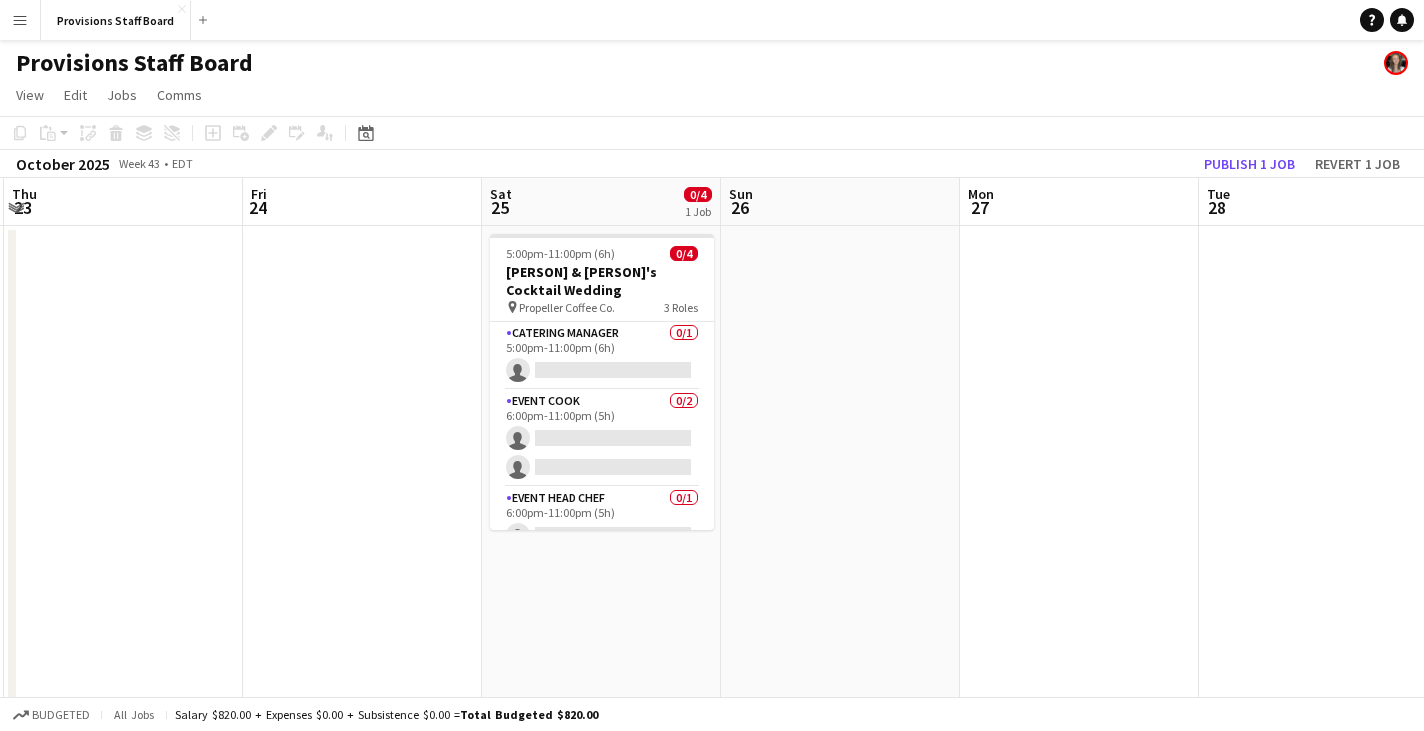 scroll, scrollTop: 0, scrollLeft: 792, axis: horizontal 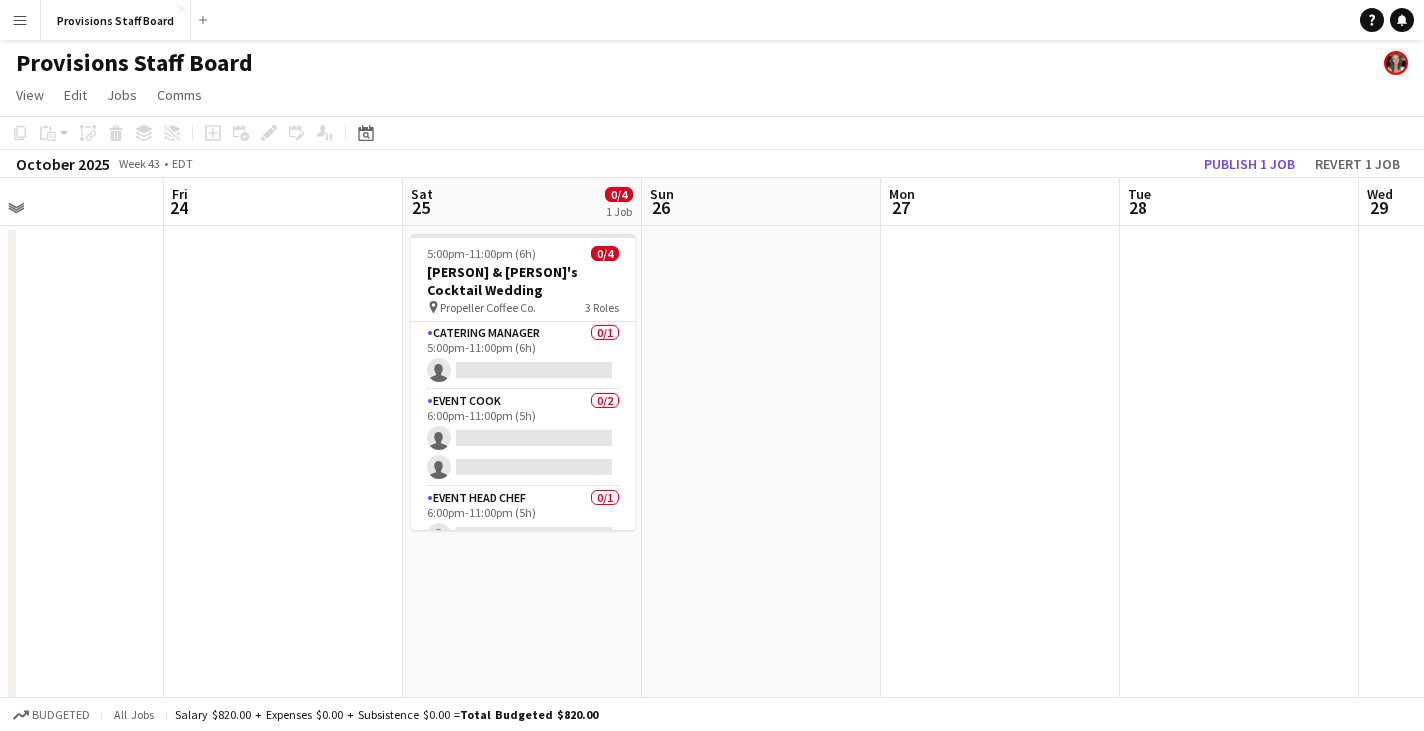 drag, startPoint x: 901, startPoint y: 202, endPoint x: 408, endPoint y: 231, distance: 493.8522 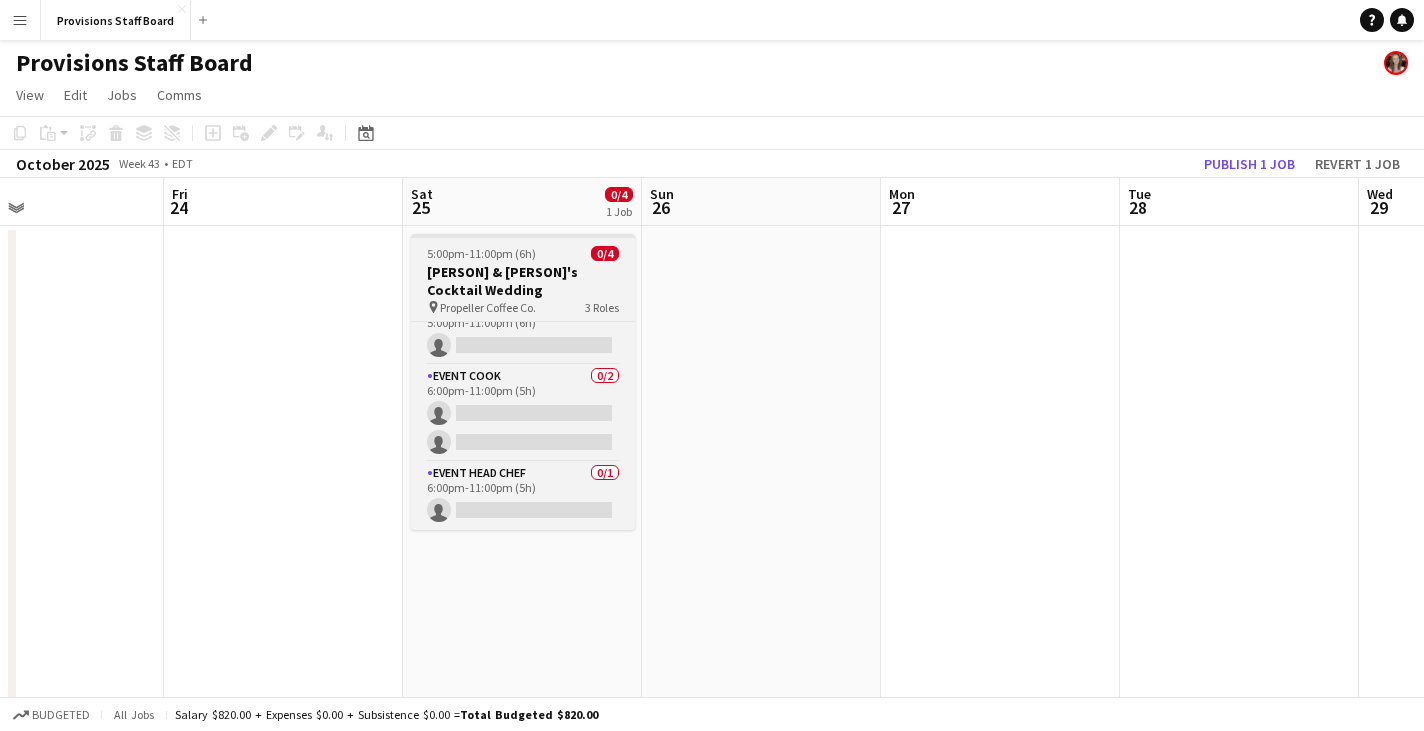 scroll, scrollTop: 0, scrollLeft: 0, axis: both 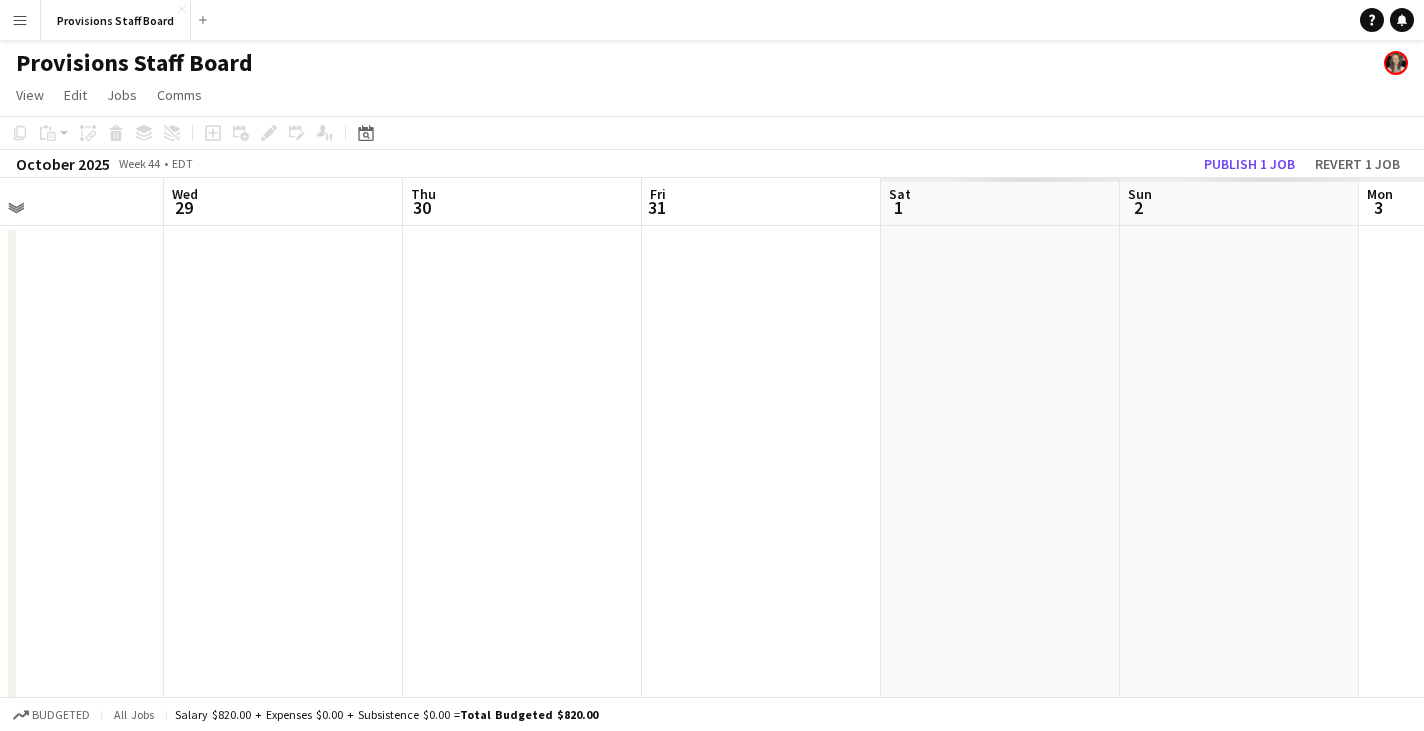 drag, startPoint x: 1227, startPoint y: 197, endPoint x: 29, endPoint y: 250, distance: 1199.1718 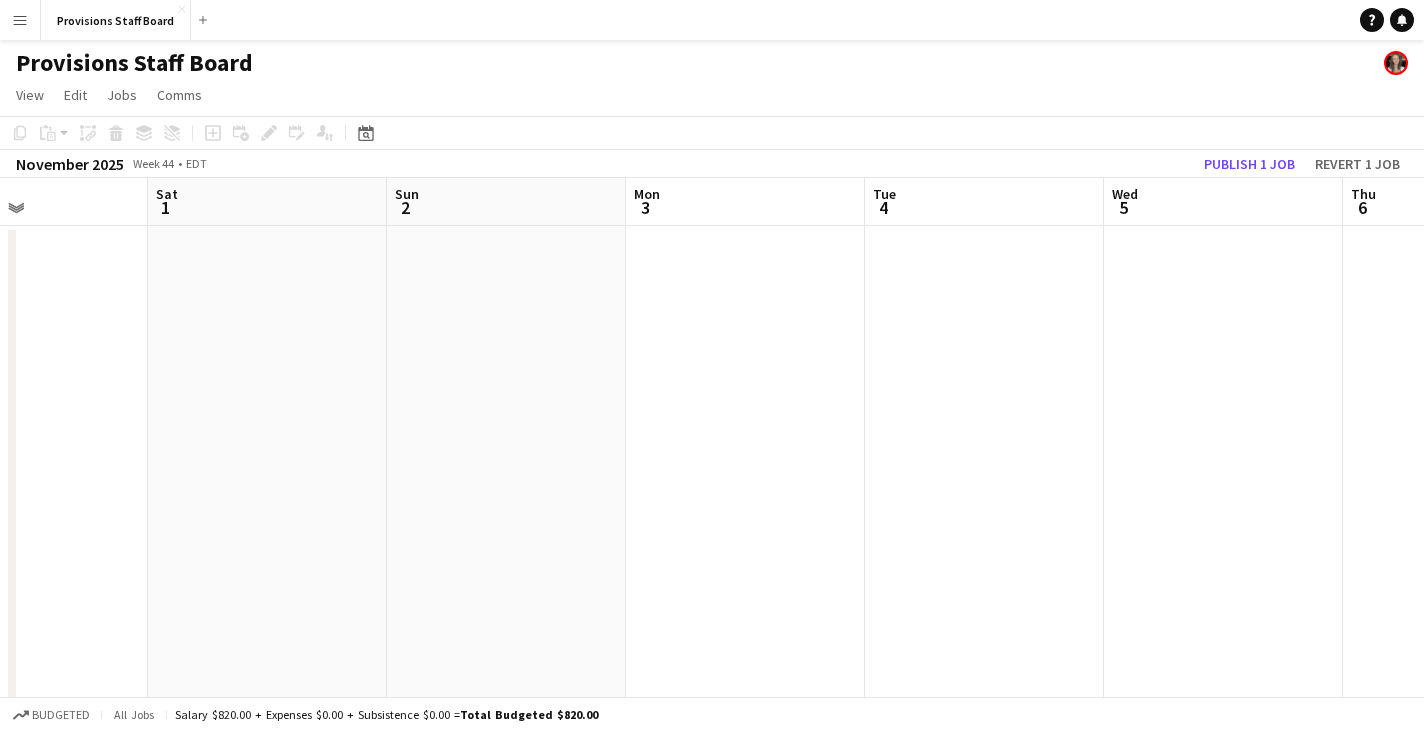 drag, startPoint x: 1281, startPoint y: 226, endPoint x: 401, endPoint y: 291, distance: 882.3973 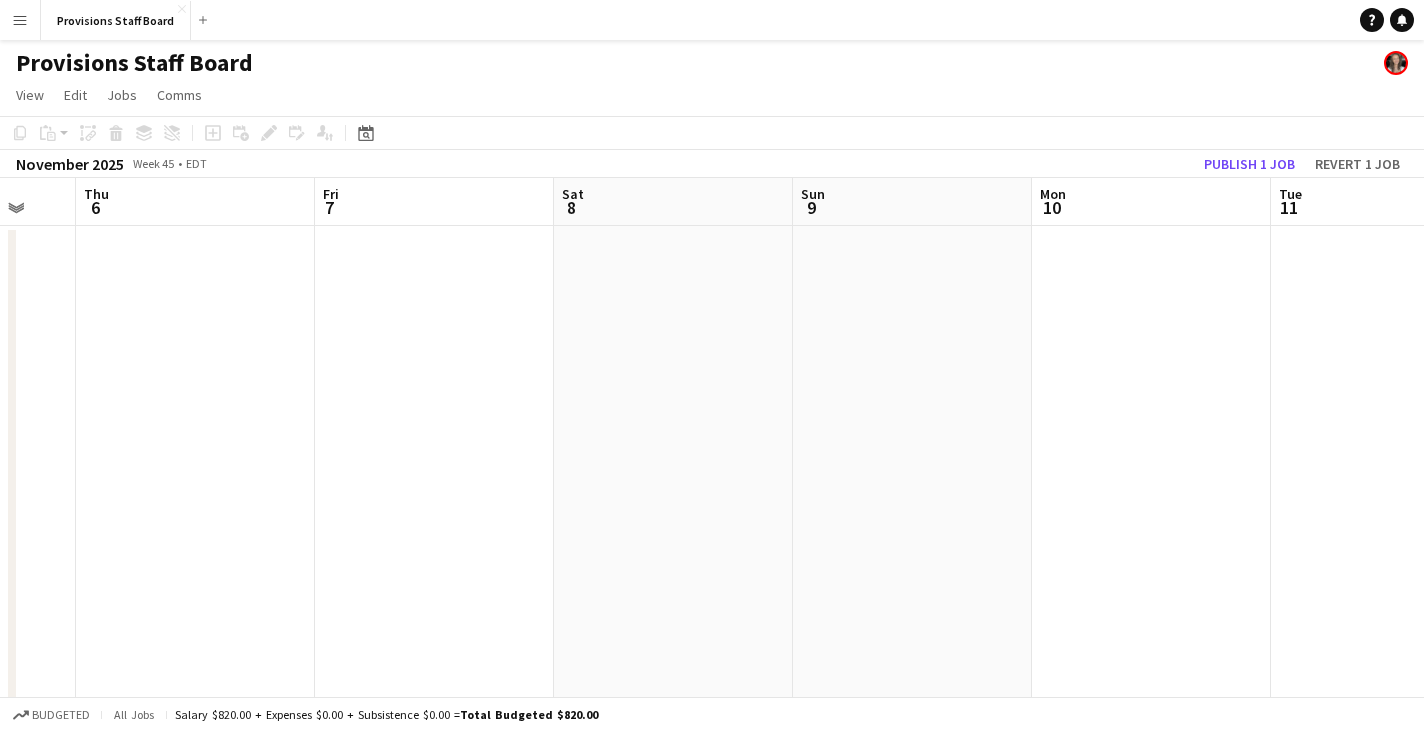 drag, startPoint x: 1367, startPoint y: 213, endPoint x: -1, endPoint y: 239, distance: 1368.2471 